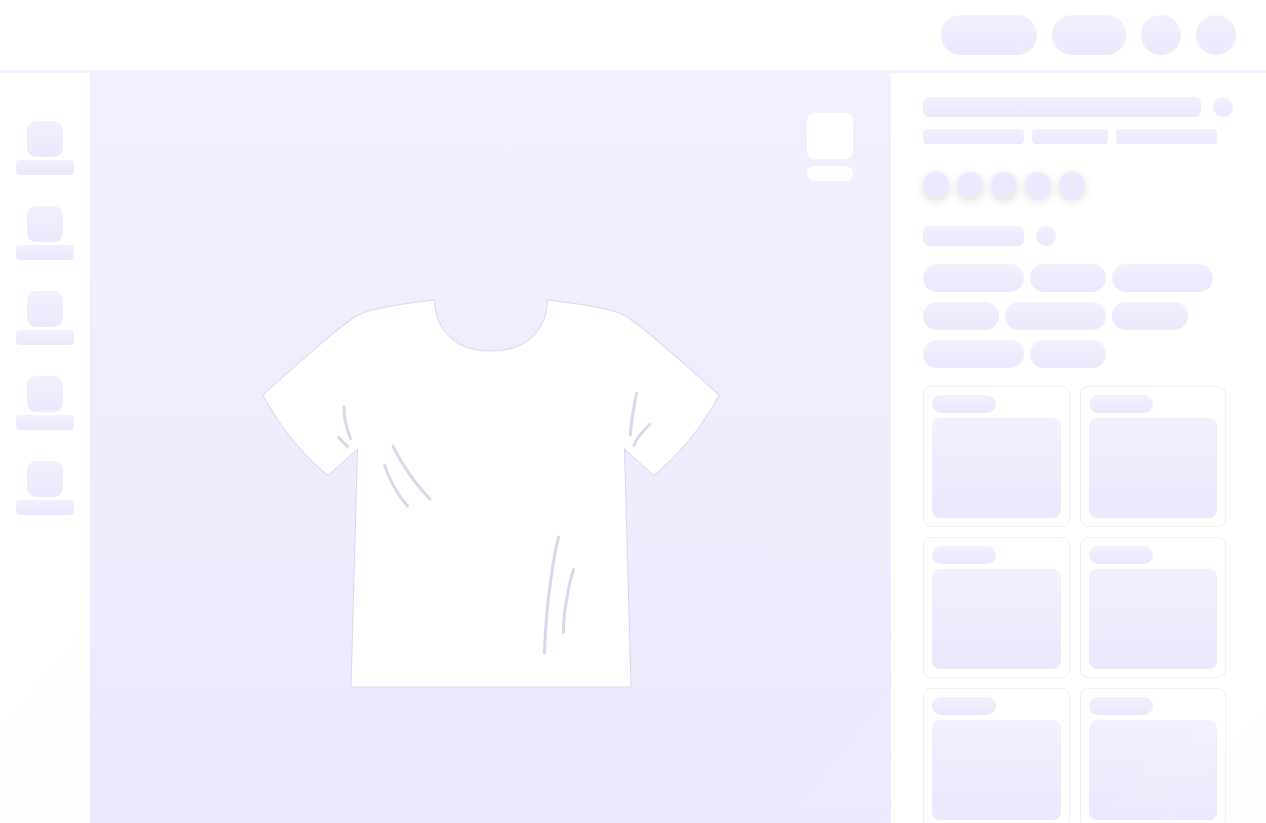 scroll, scrollTop: 0, scrollLeft: 0, axis: both 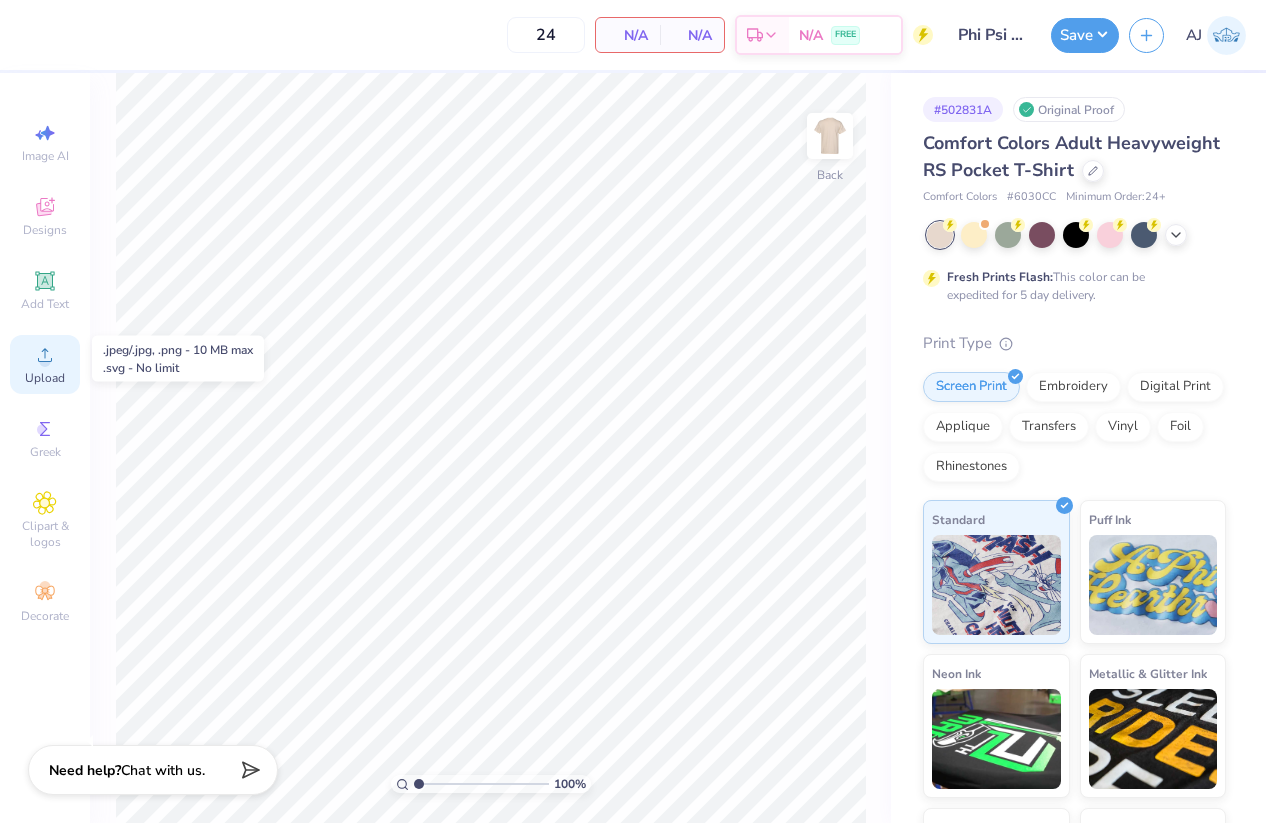 click on "Upload" at bounding box center [45, 378] 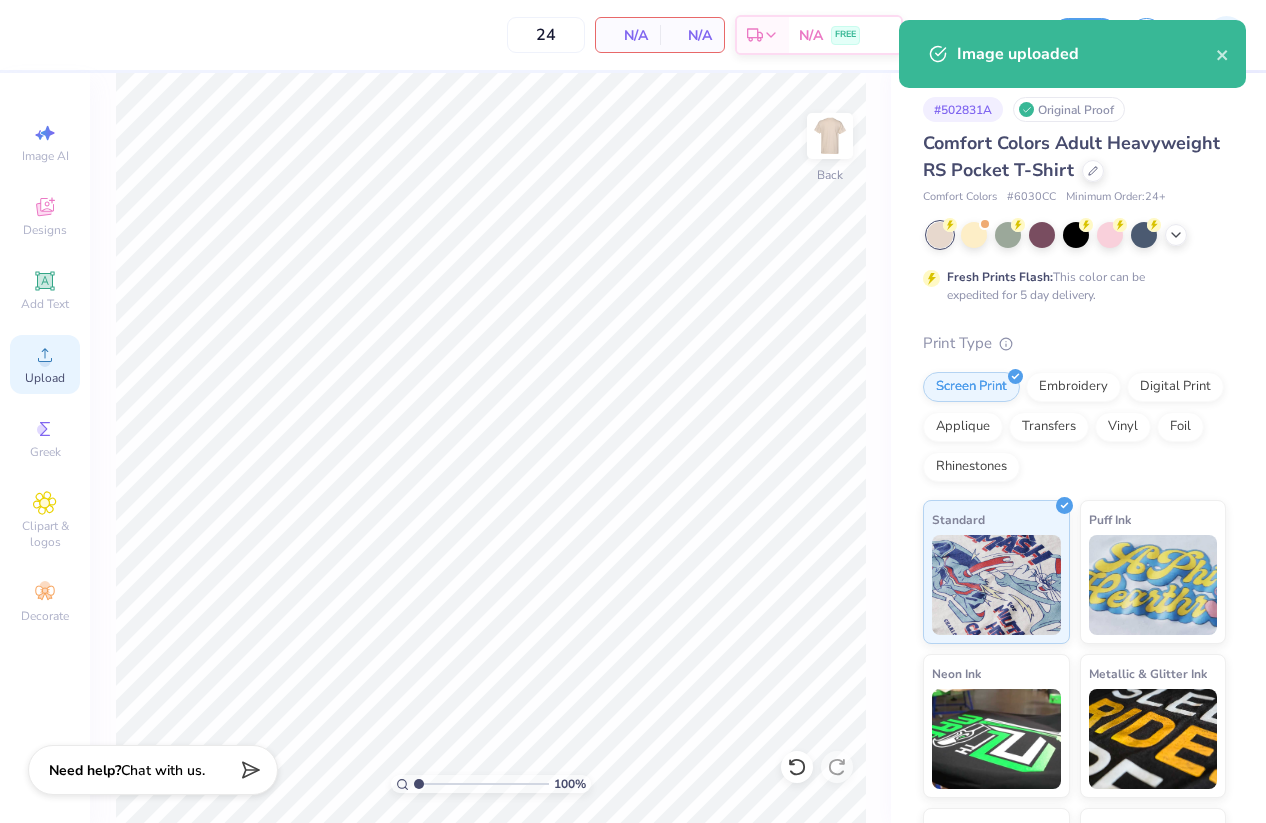 click 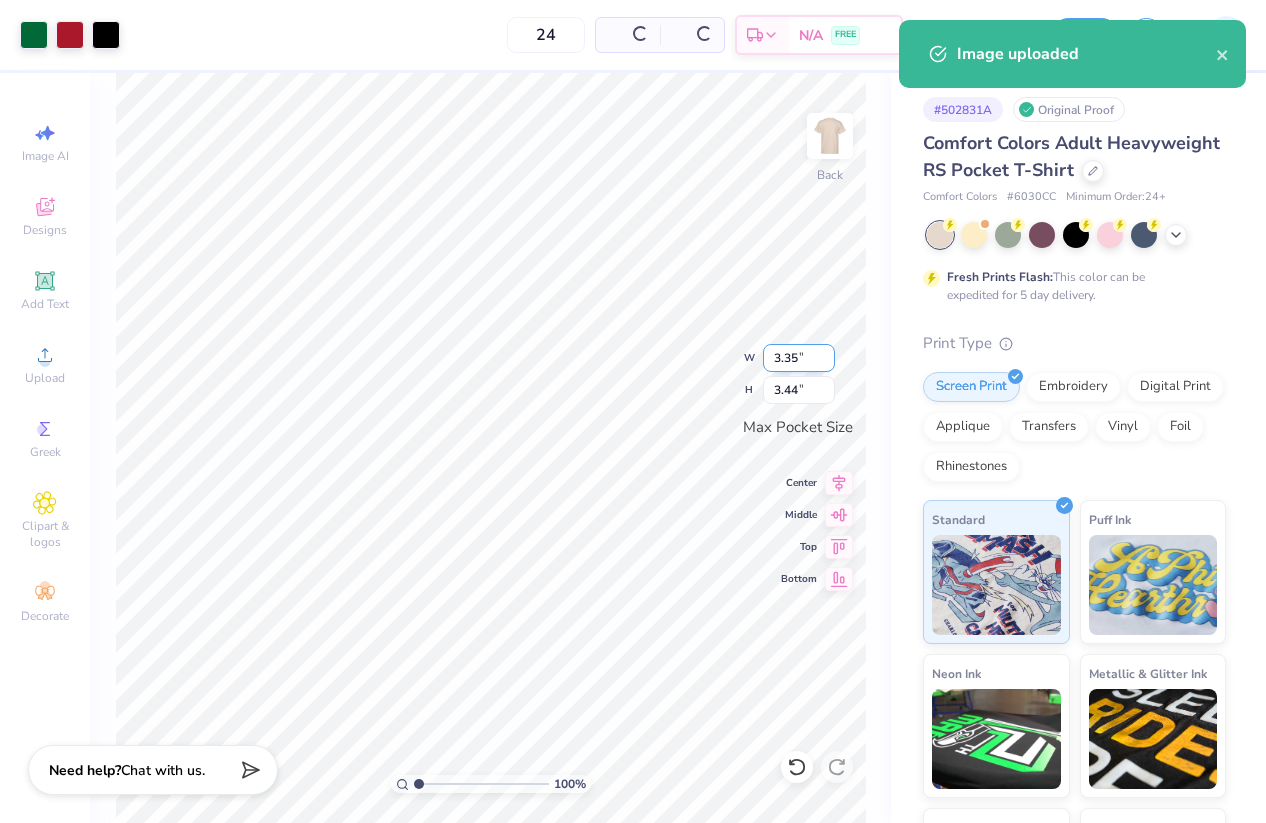 click on "3.35" at bounding box center (799, 358) 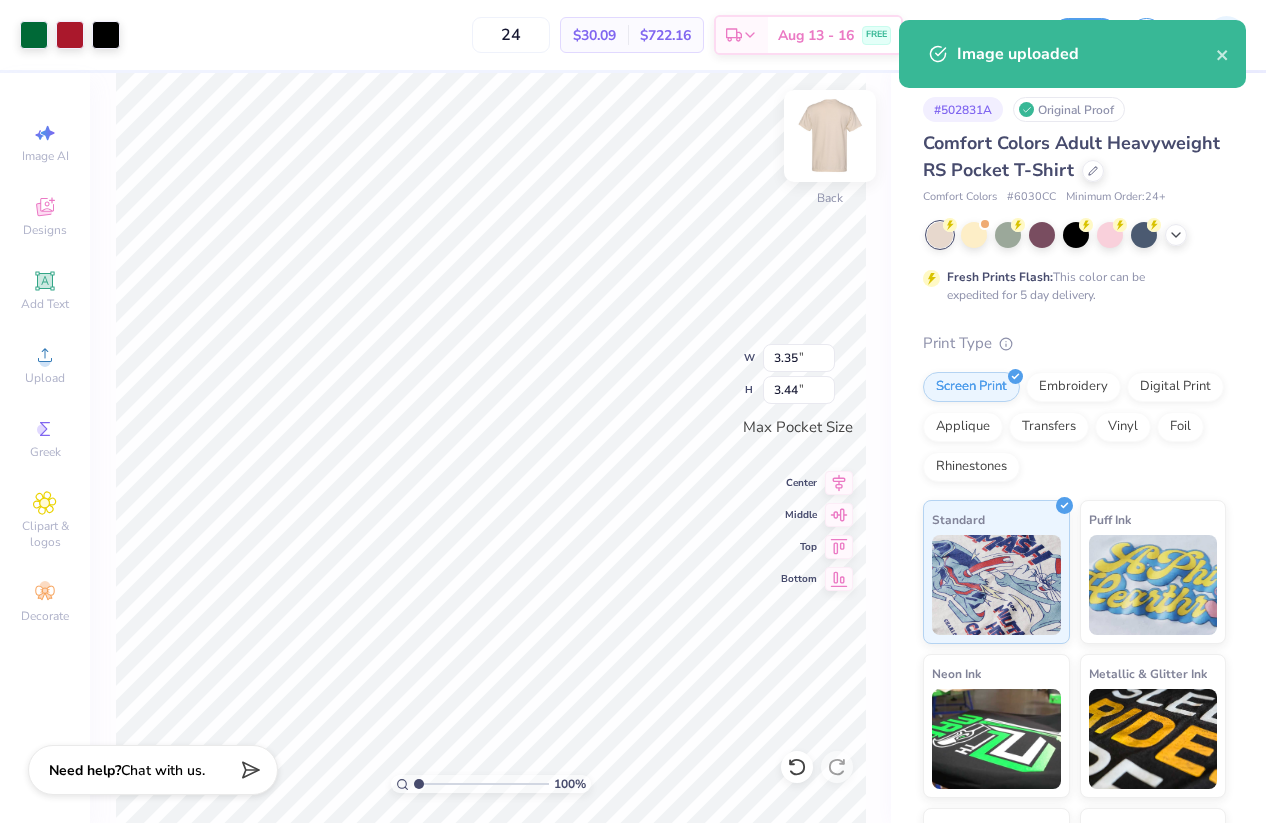 click at bounding box center (830, 136) 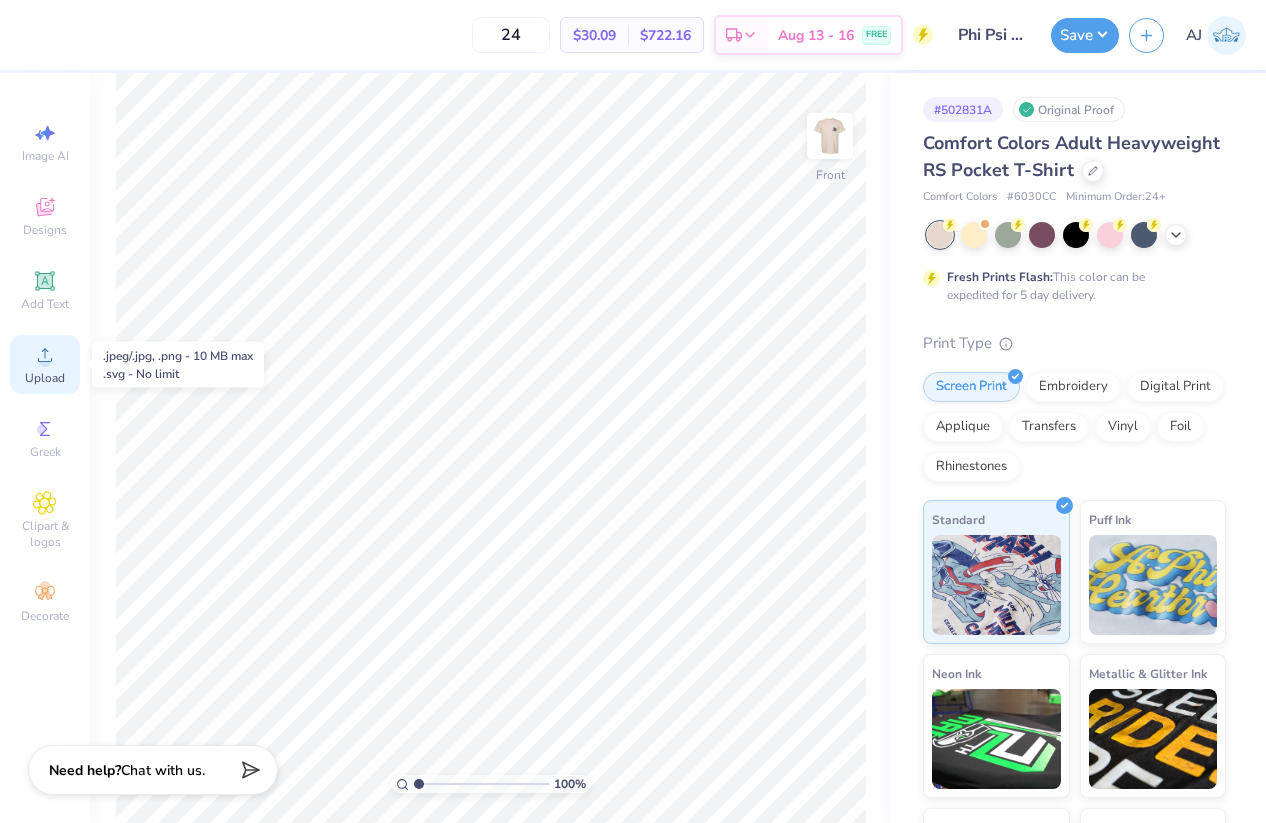 click on "Upload" at bounding box center [45, 364] 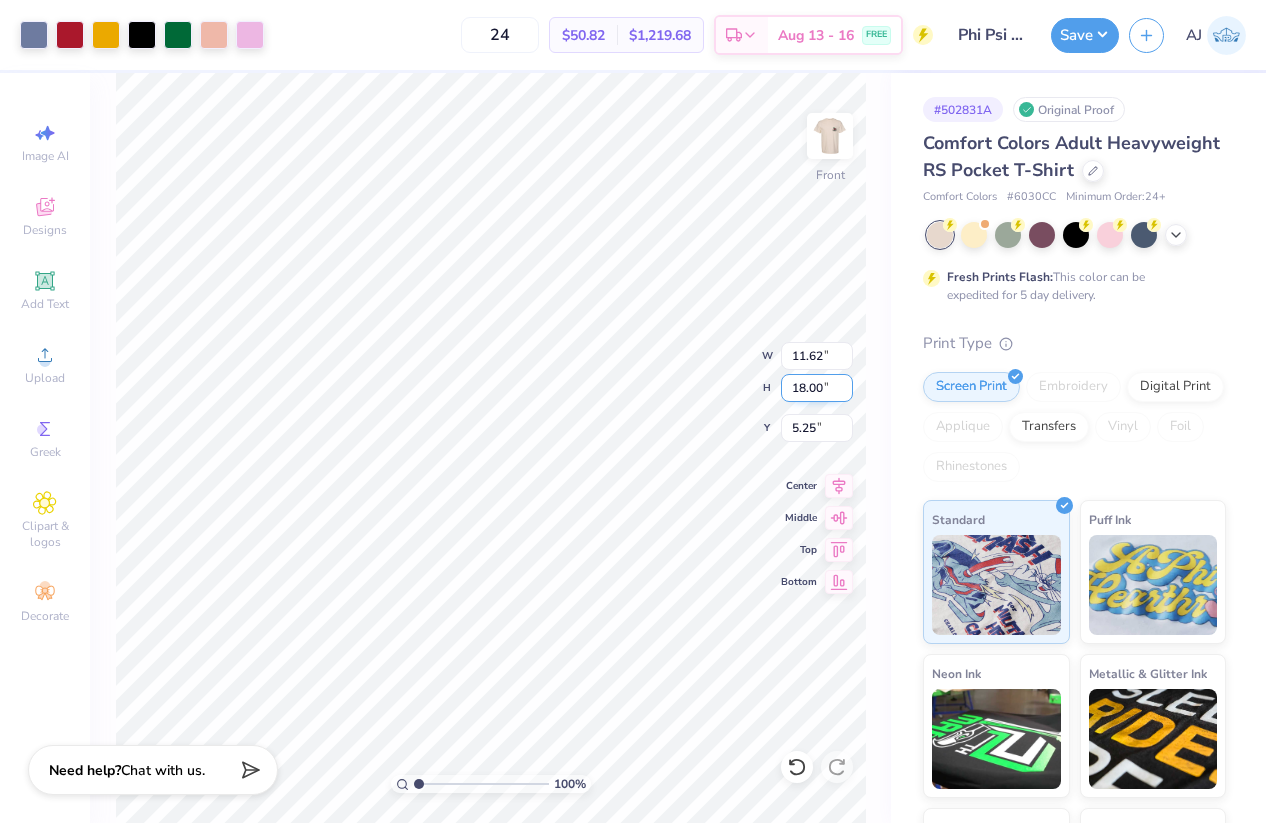 click on "18.00" at bounding box center (817, 388) 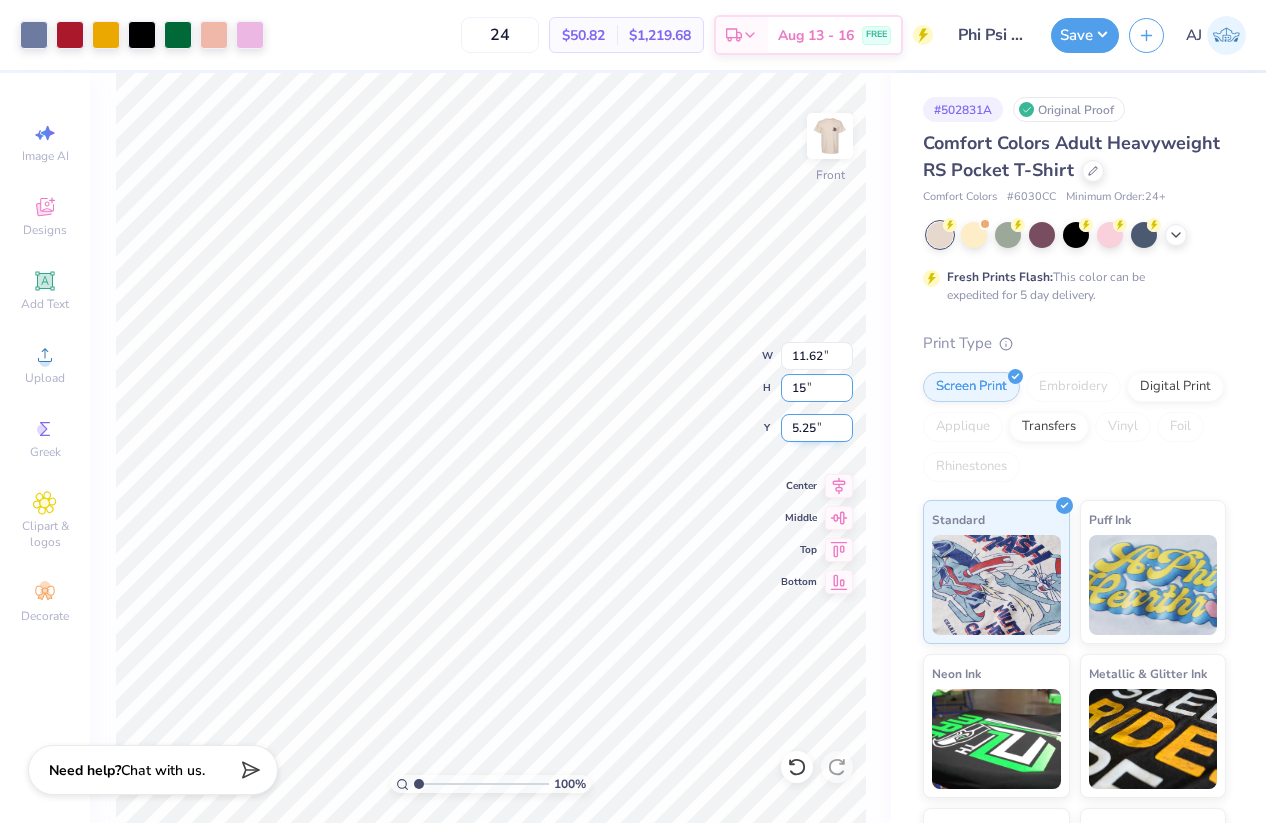 type on "15" 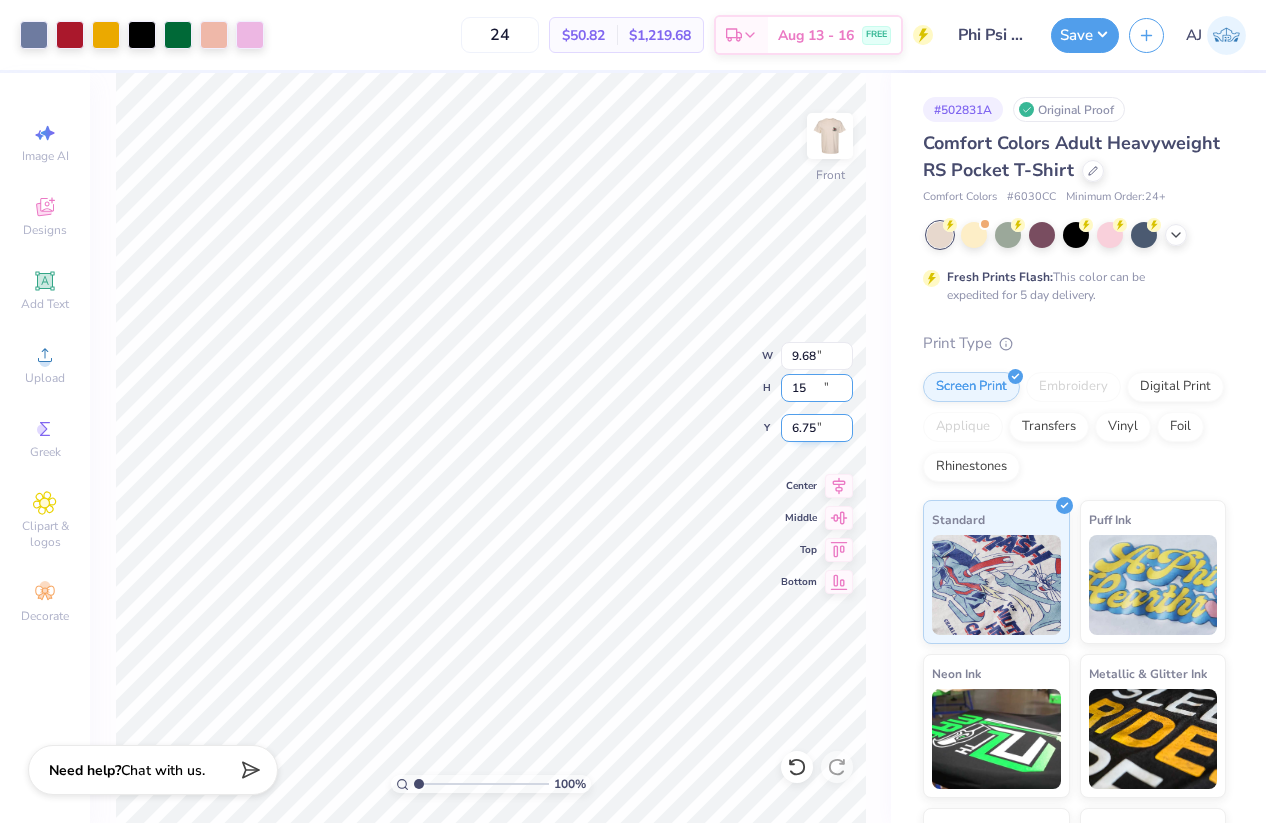 type on "9.68" 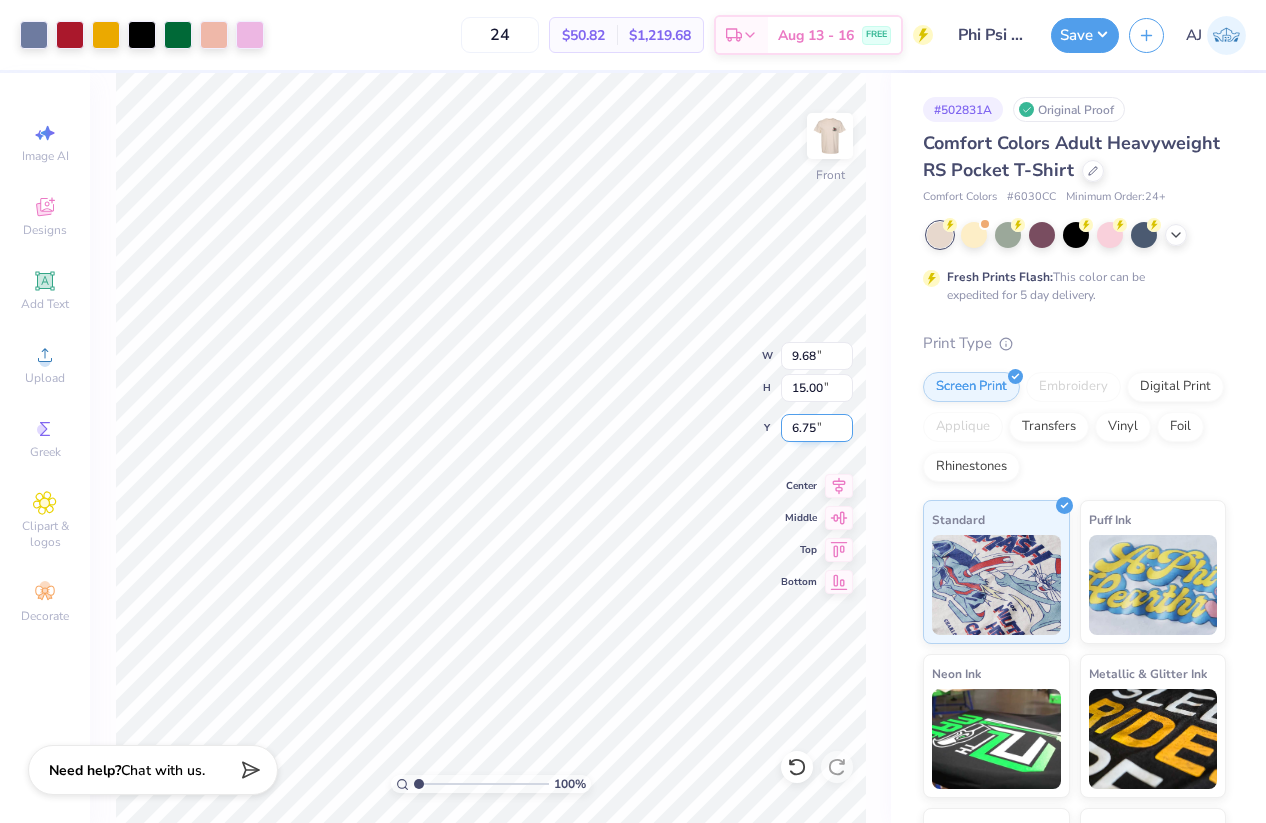 click on "6.75" at bounding box center [817, 428] 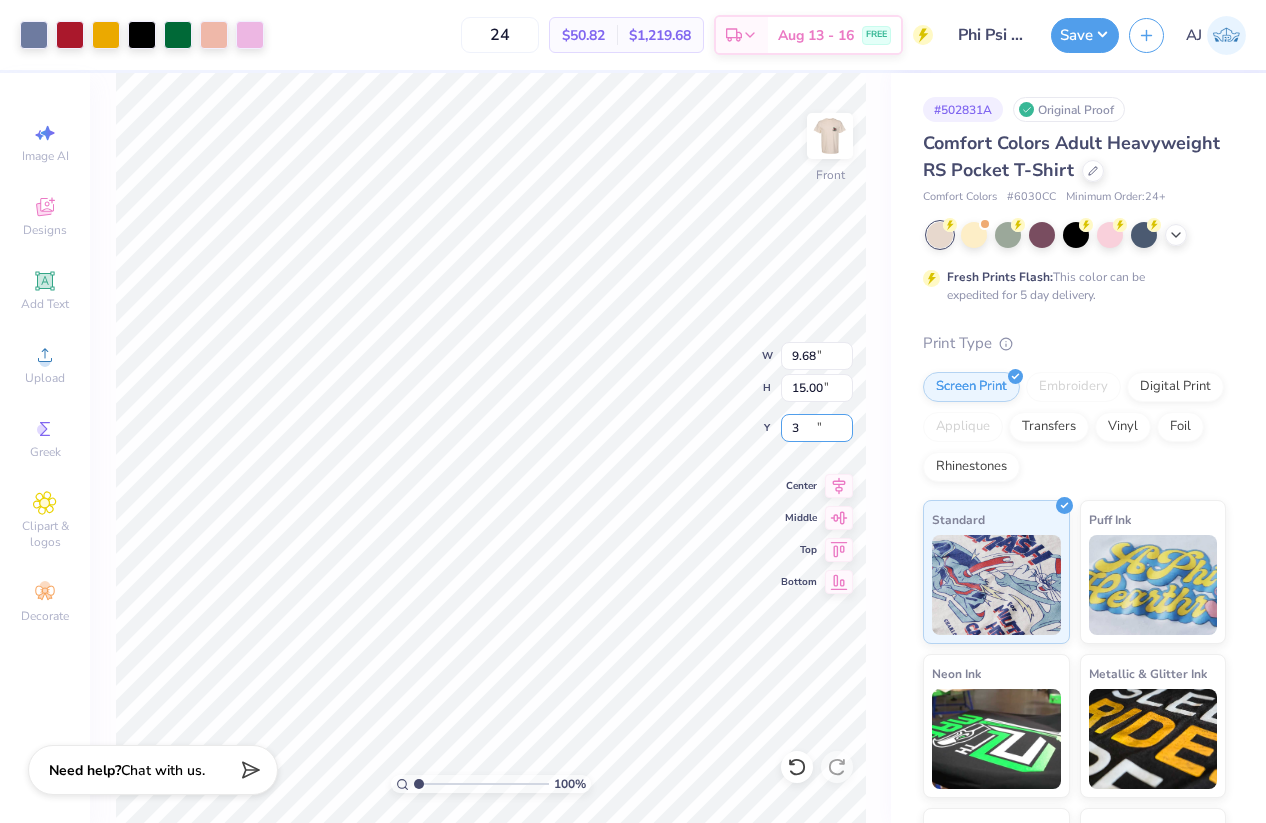 type on "3.00" 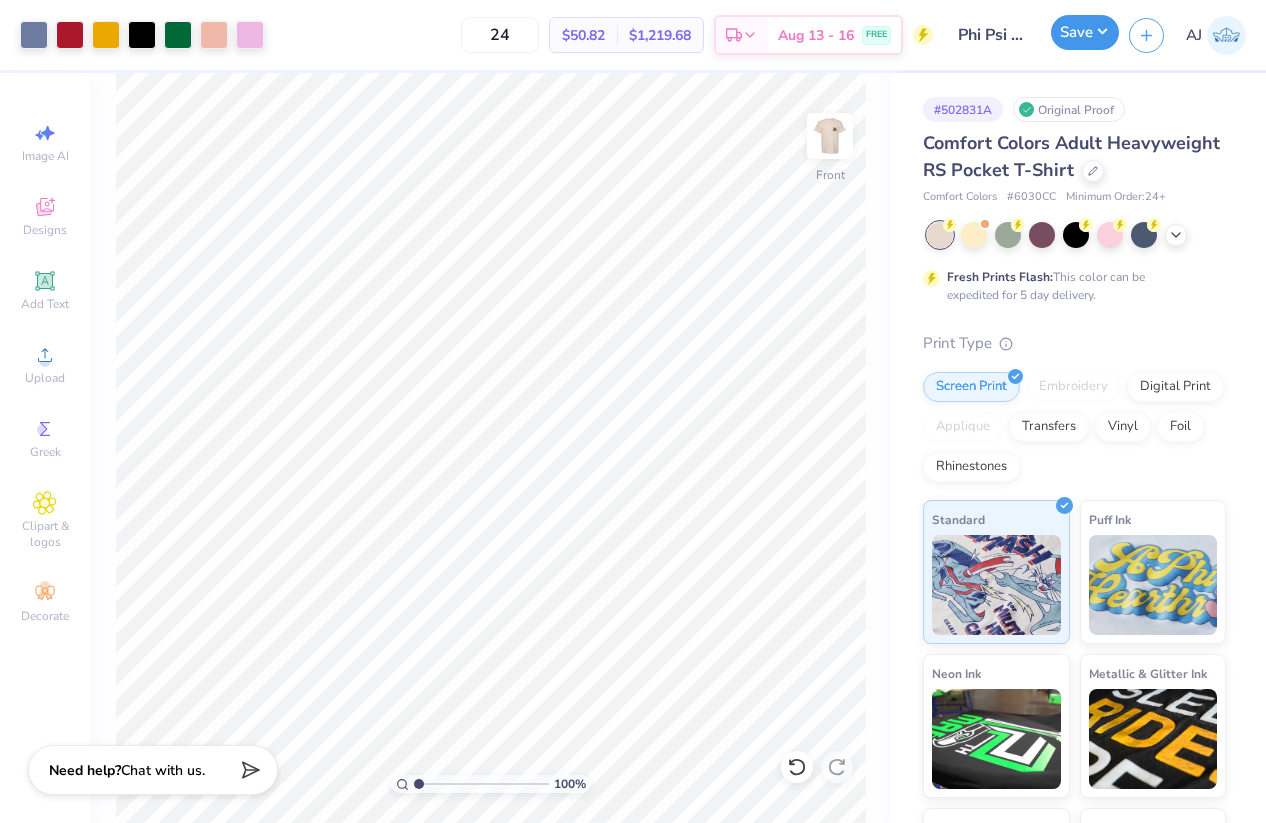 click on "Save" at bounding box center (1085, 32) 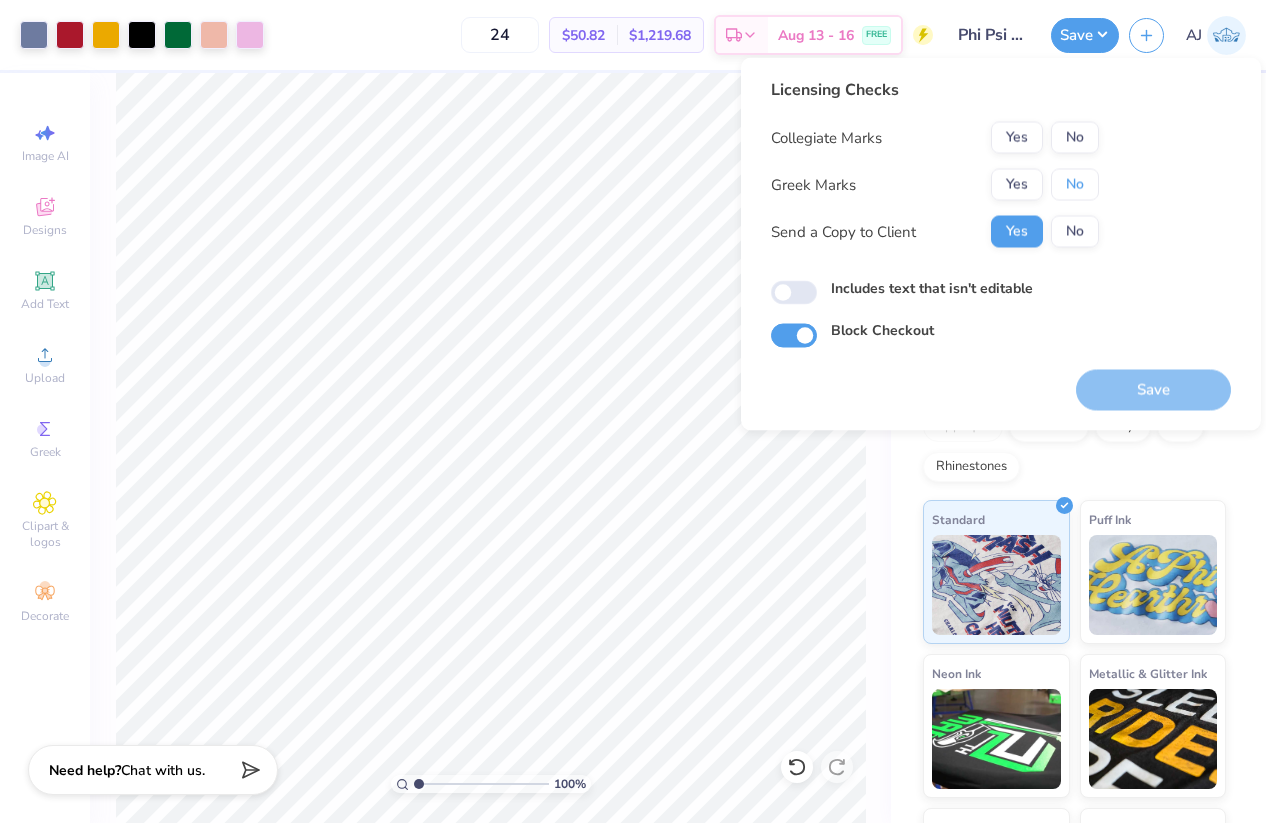 click on "No" at bounding box center (1075, 185) 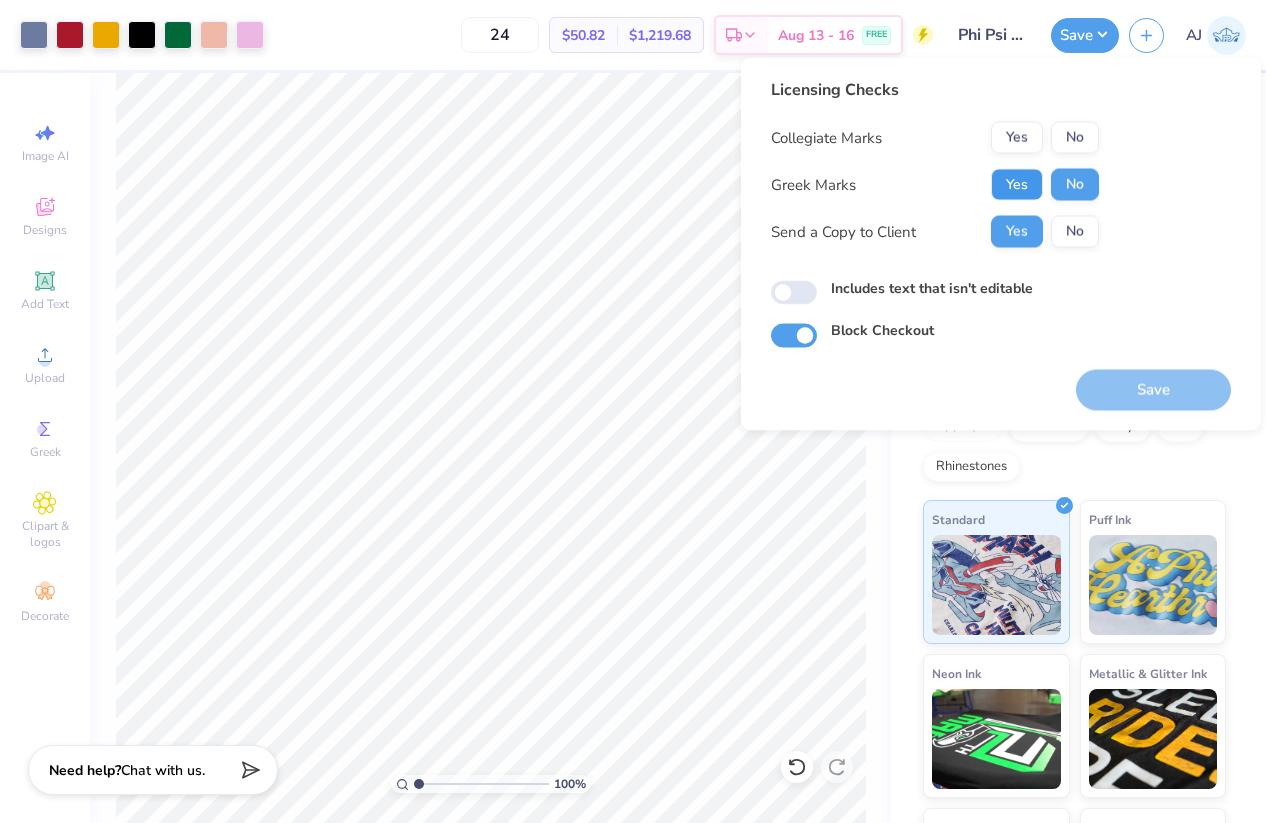 click on "Yes" at bounding box center [1017, 185] 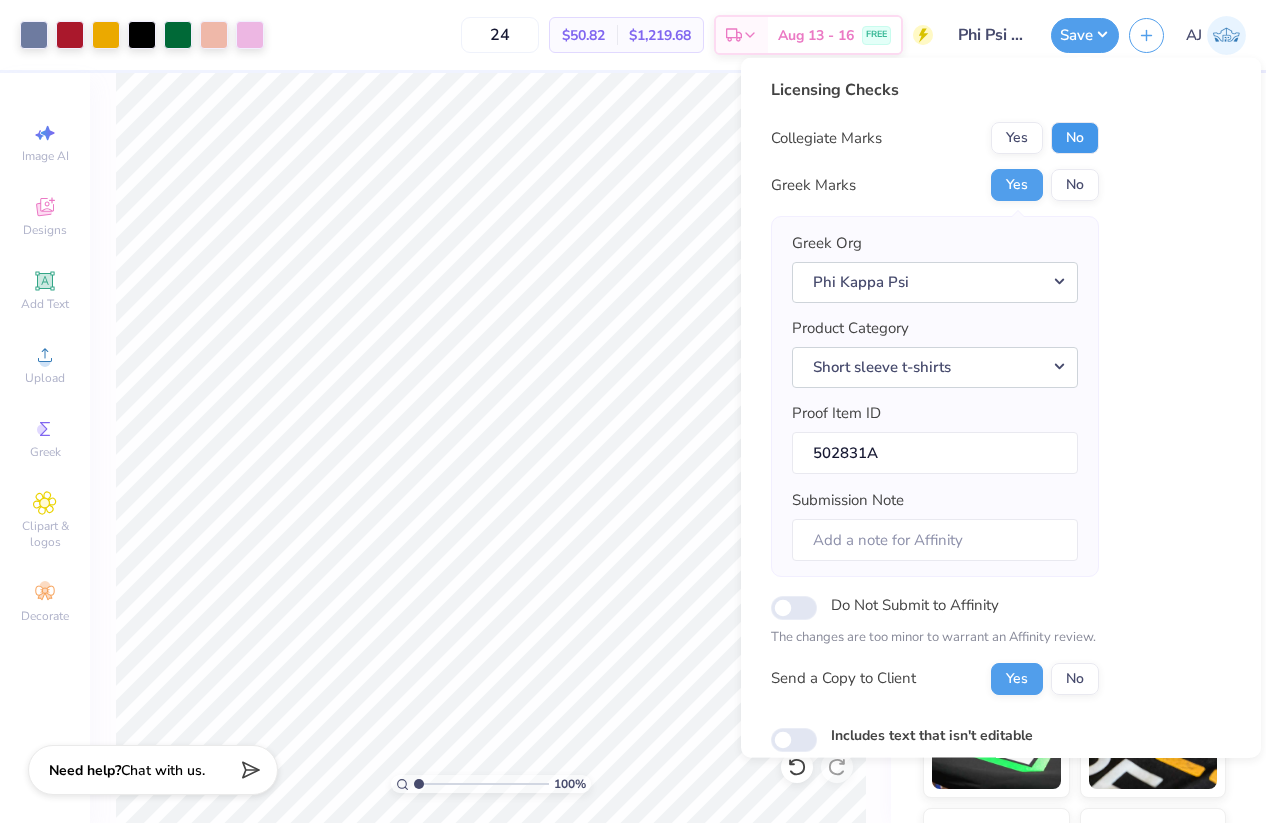 click on "No" at bounding box center [1075, 138] 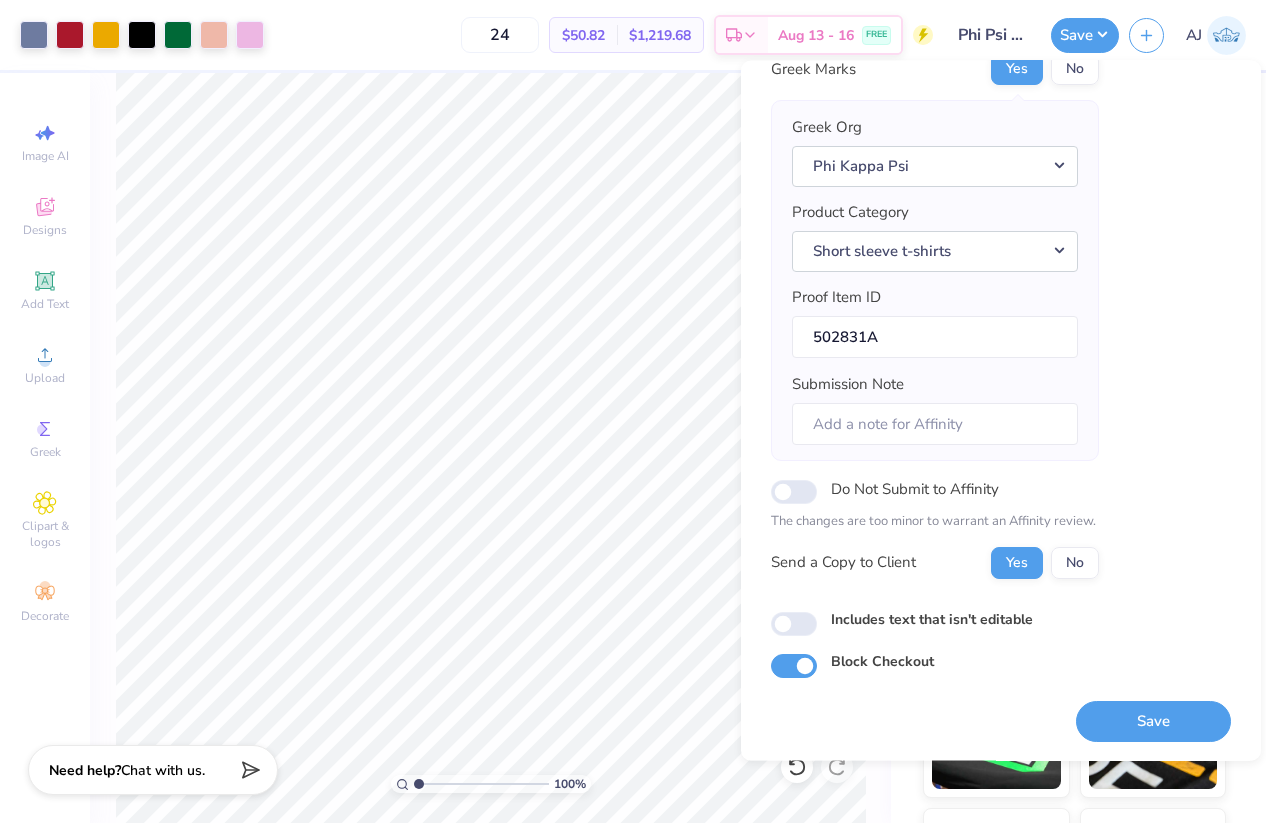 scroll, scrollTop: 119, scrollLeft: 0, axis: vertical 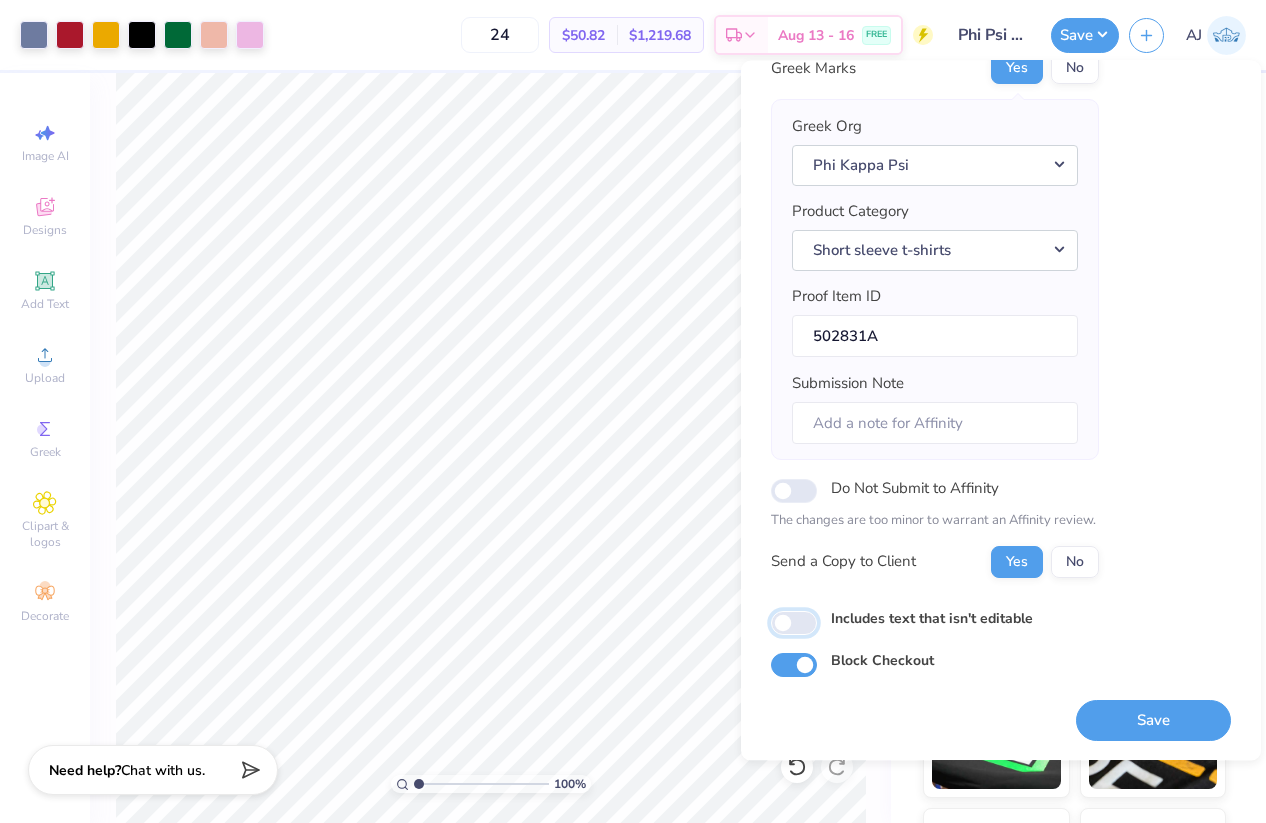 click on "Includes text that isn't editable" at bounding box center [794, 623] 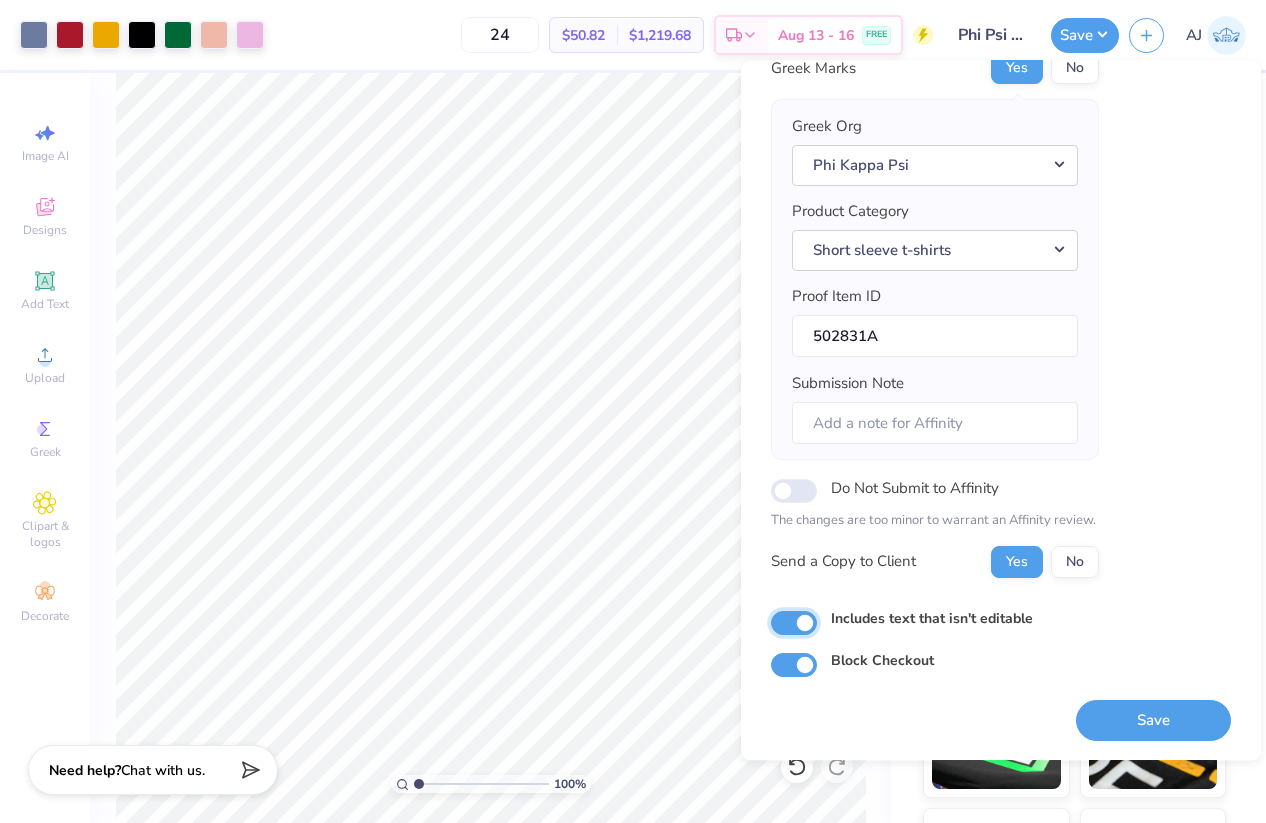 checkbox on "true" 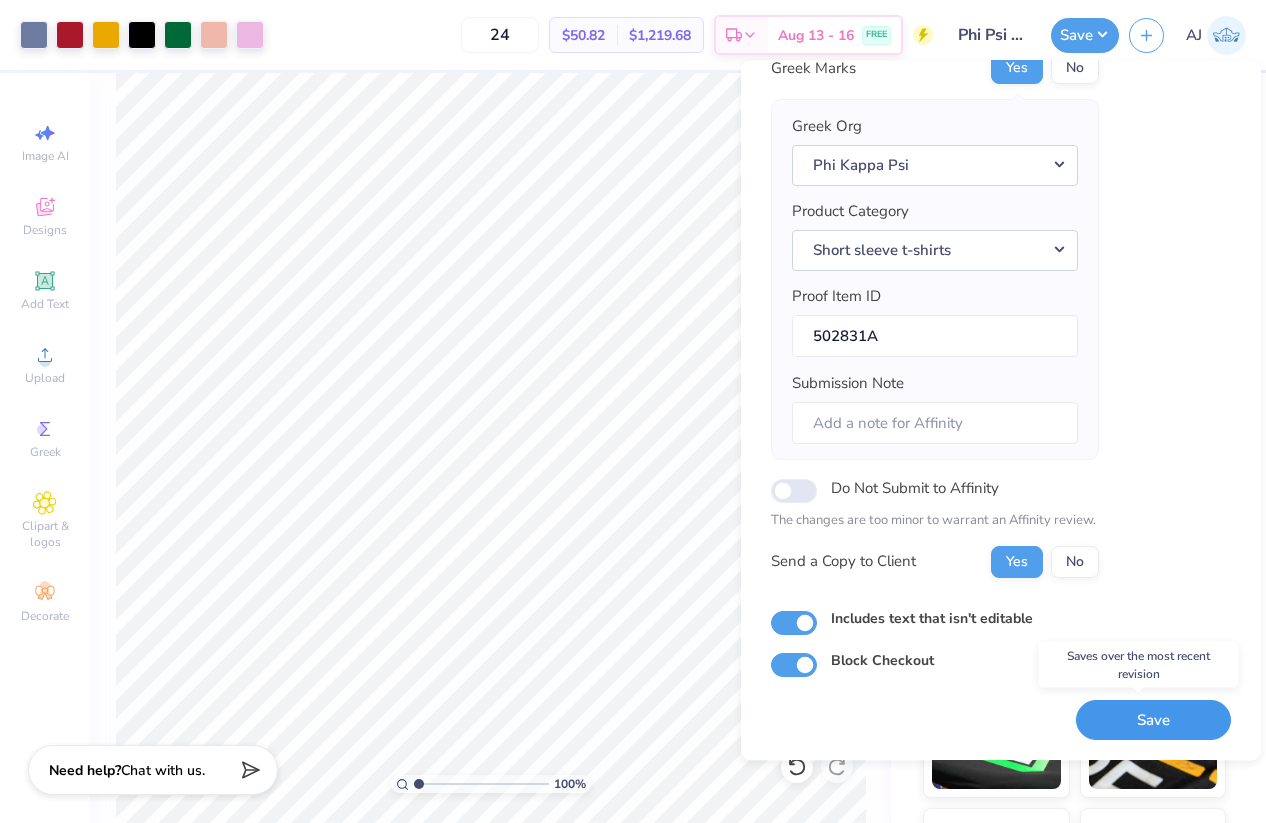 click on "Save" at bounding box center (1153, 720) 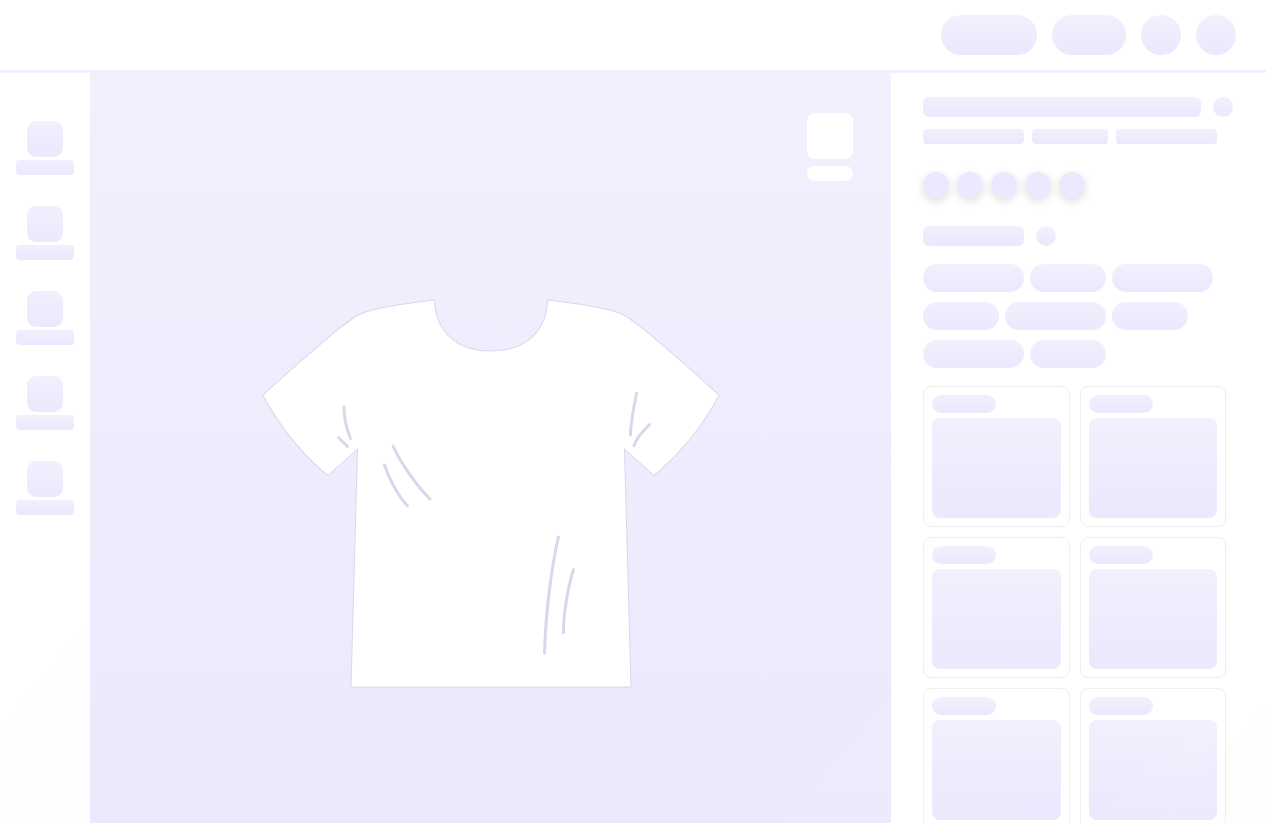 scroll, scrollTop: 0, scrollLeft: 0, axis: both 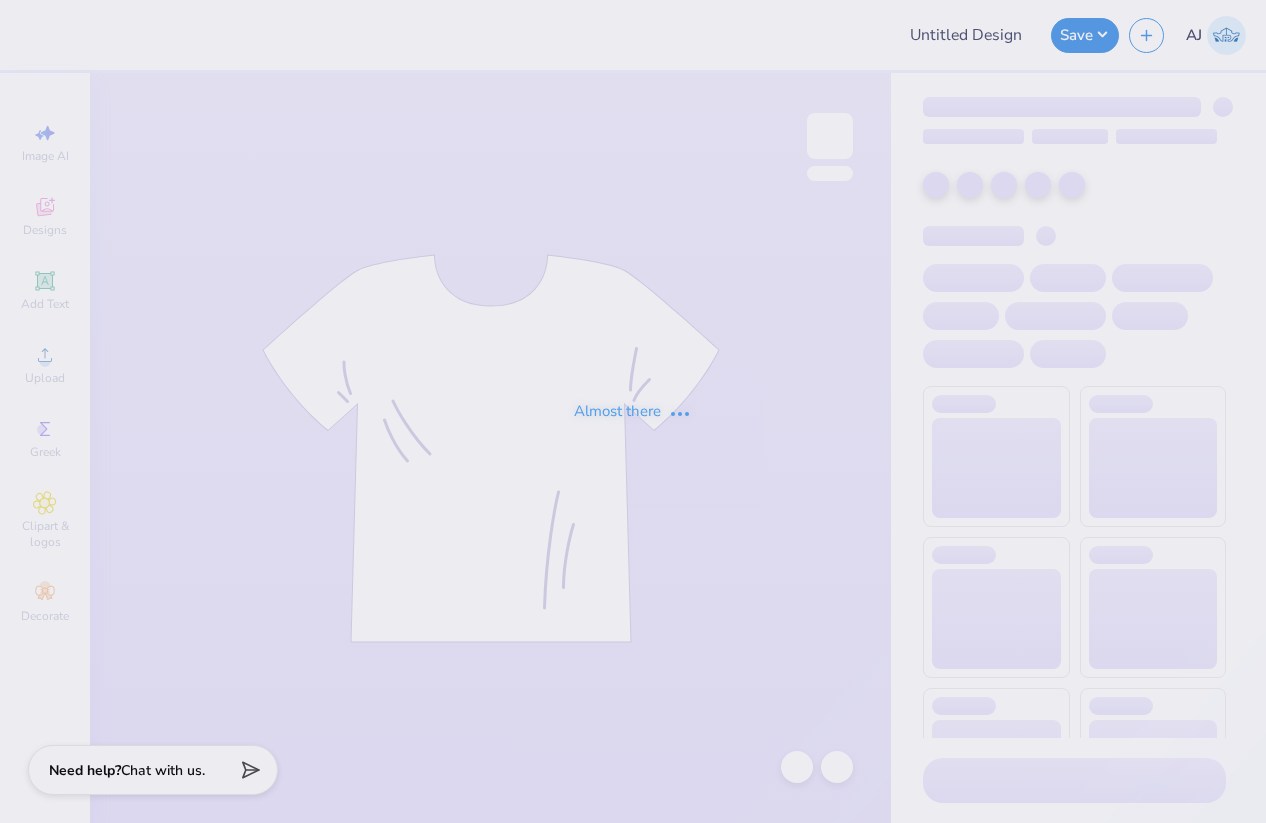 type on "T-Shirts for [NAME]'s 30th!" 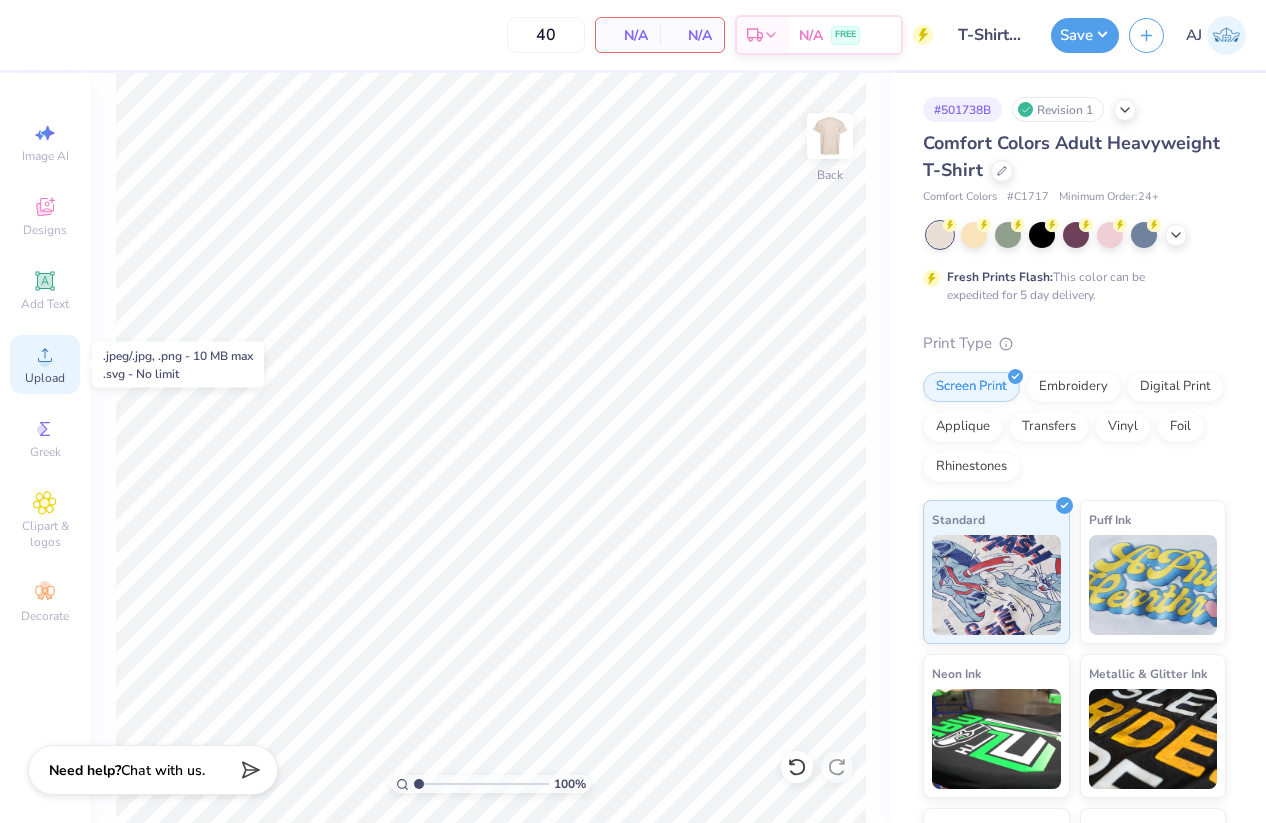click on "Upload" at bounding box center [45, 364] 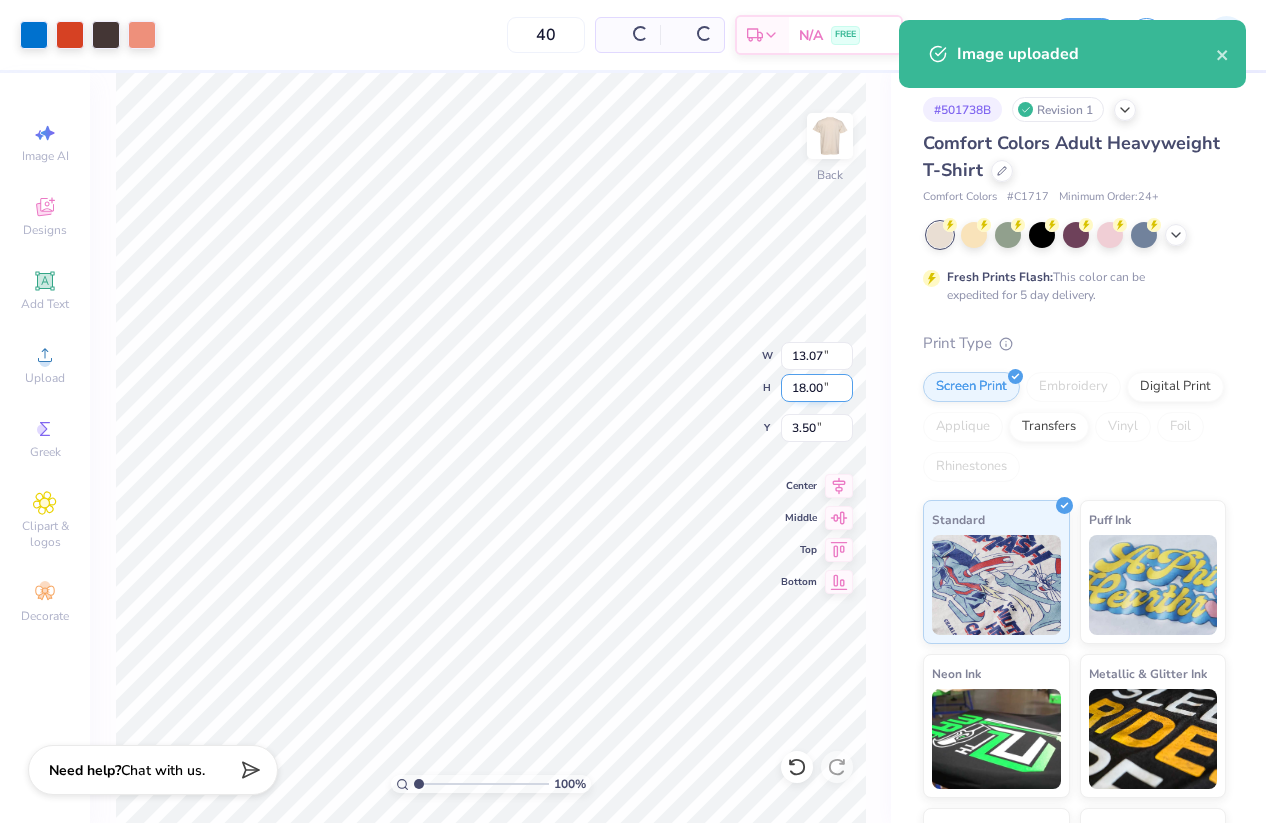 click on "18.00" at bounding box center [817, 388] 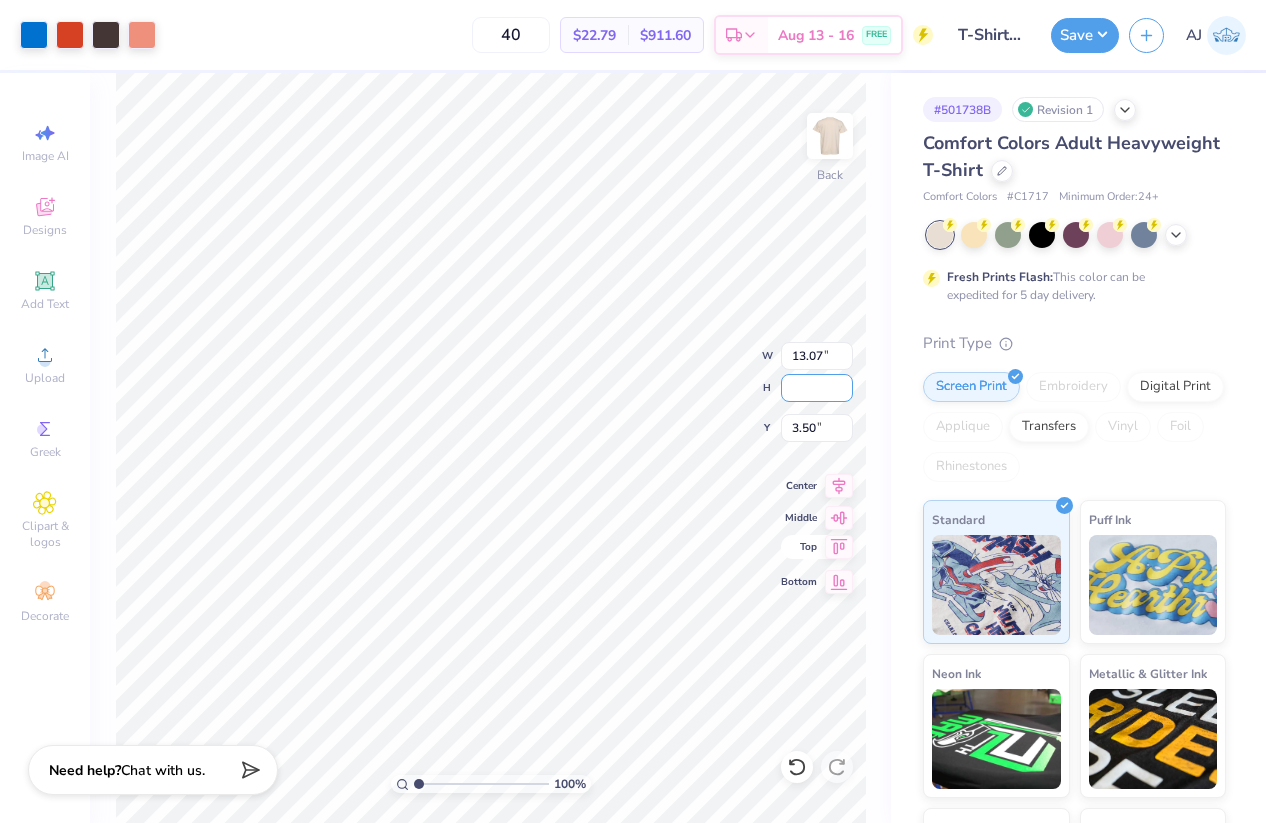 type 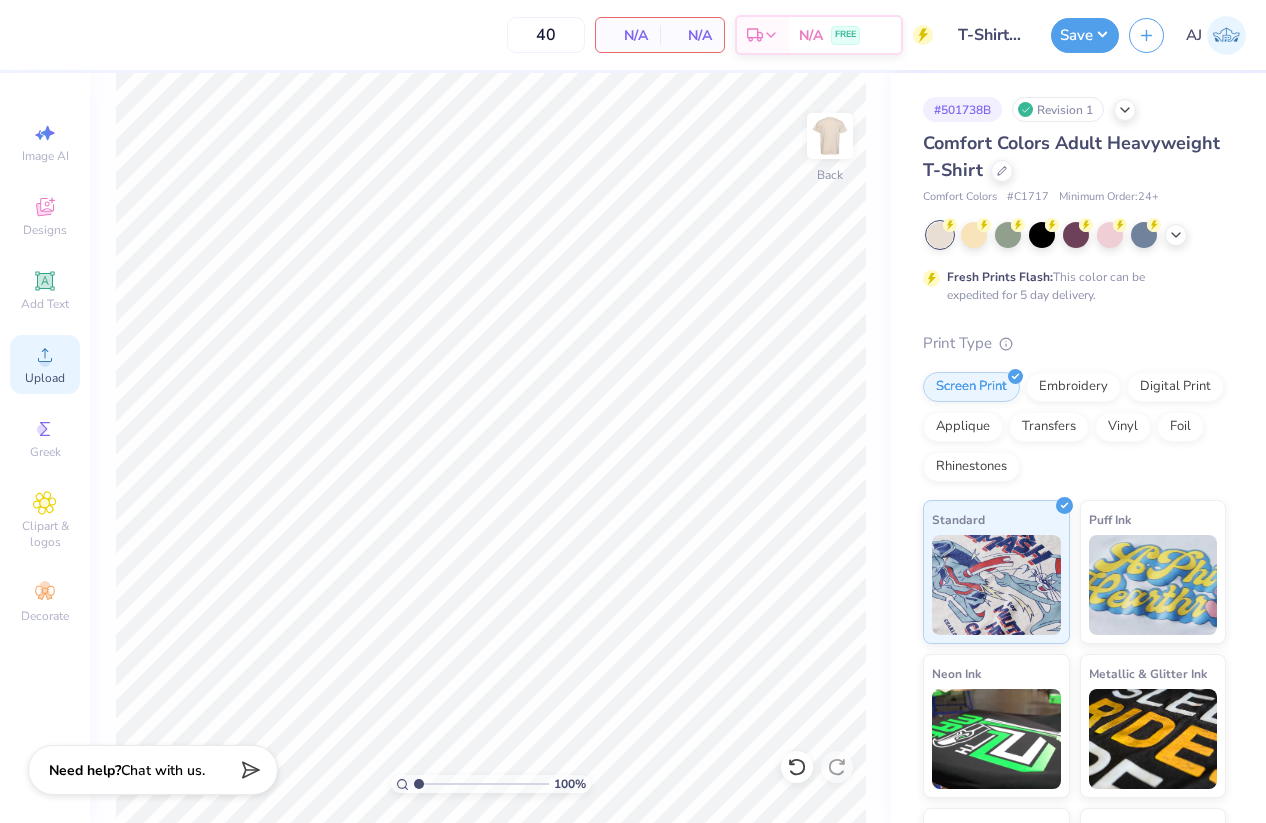click on "Upload" at bounding box center [45, 364] 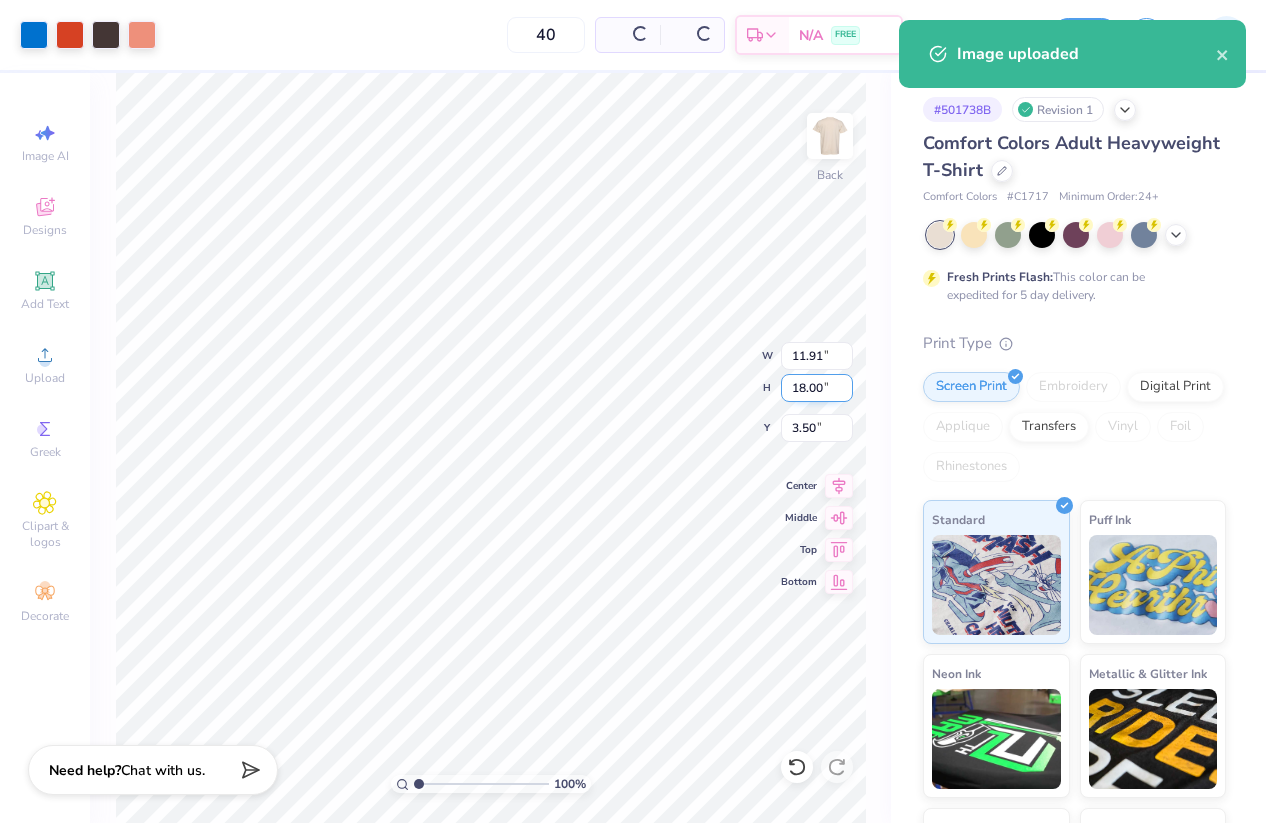 click on "18.00" at bounding box center (817, 388) 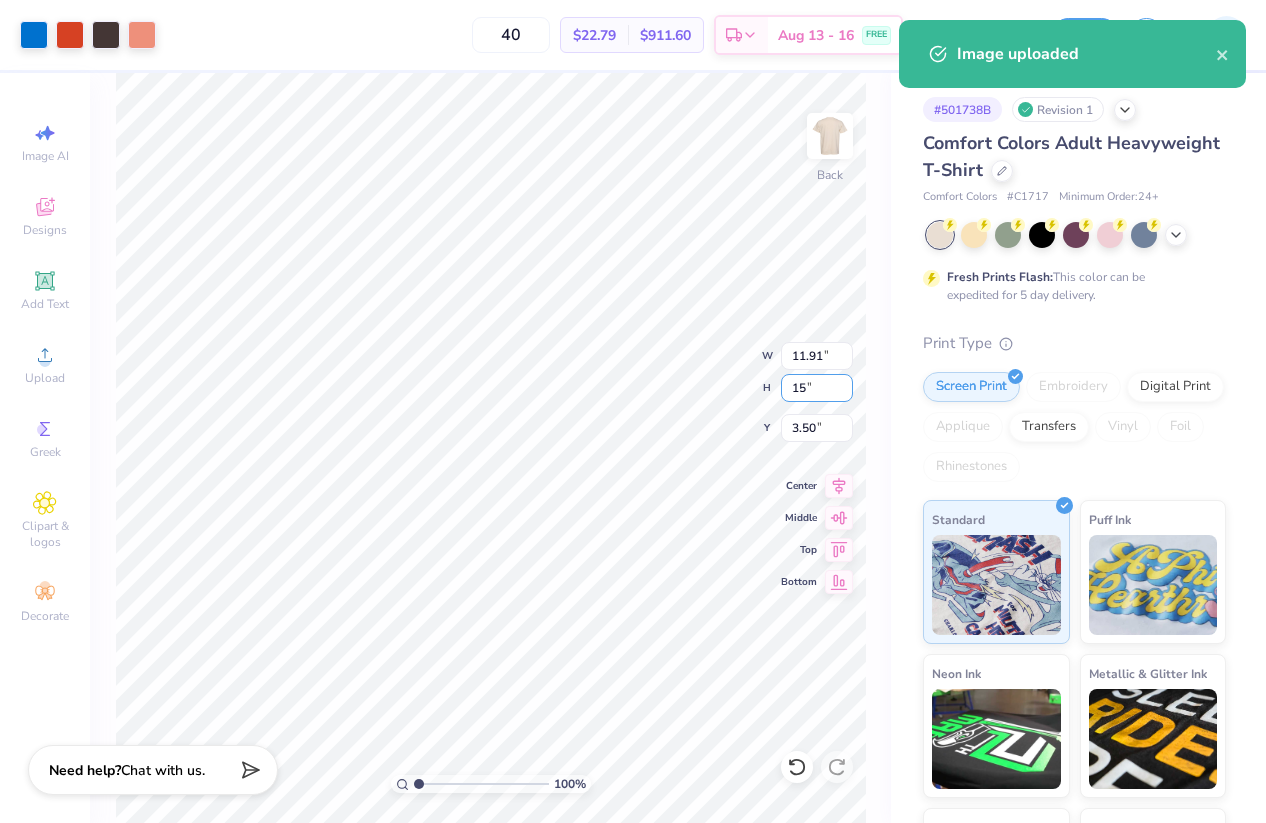 type on "15" 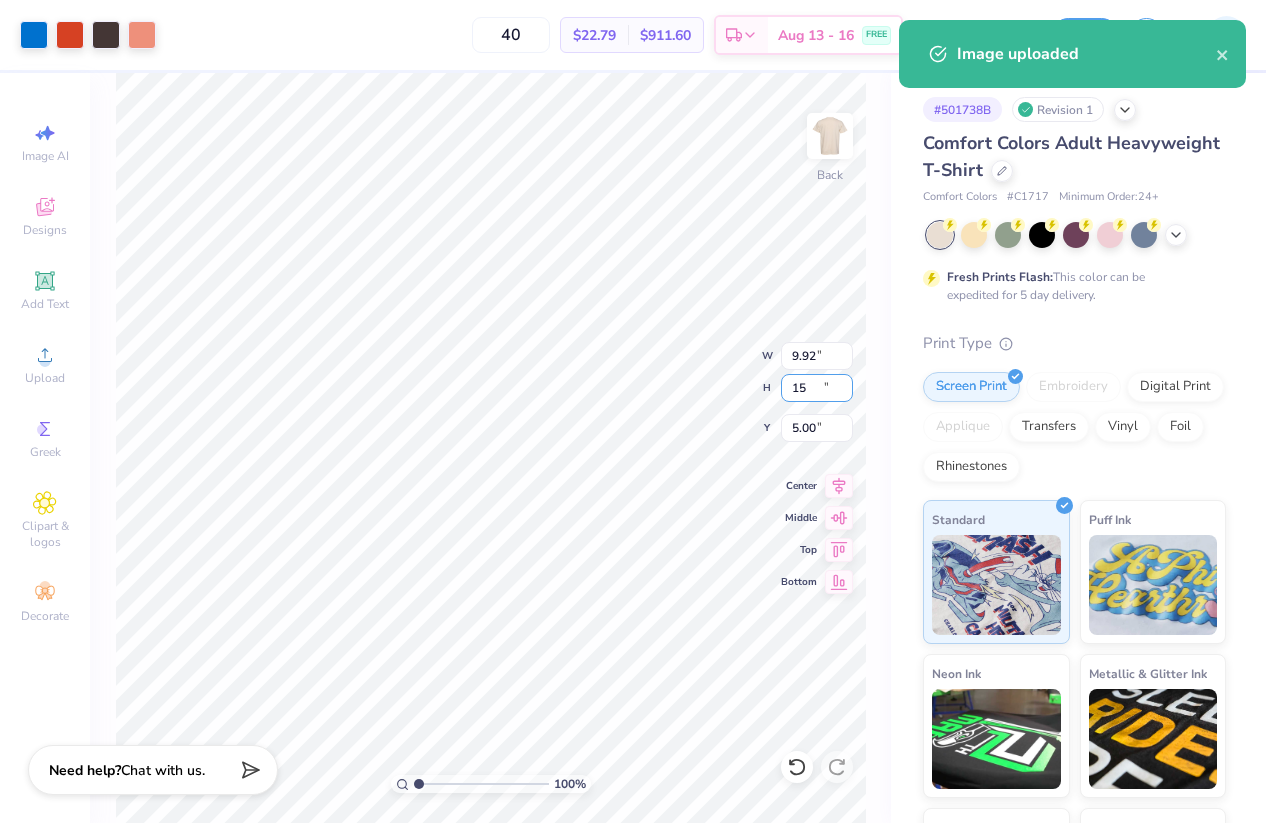 type on "9.92" 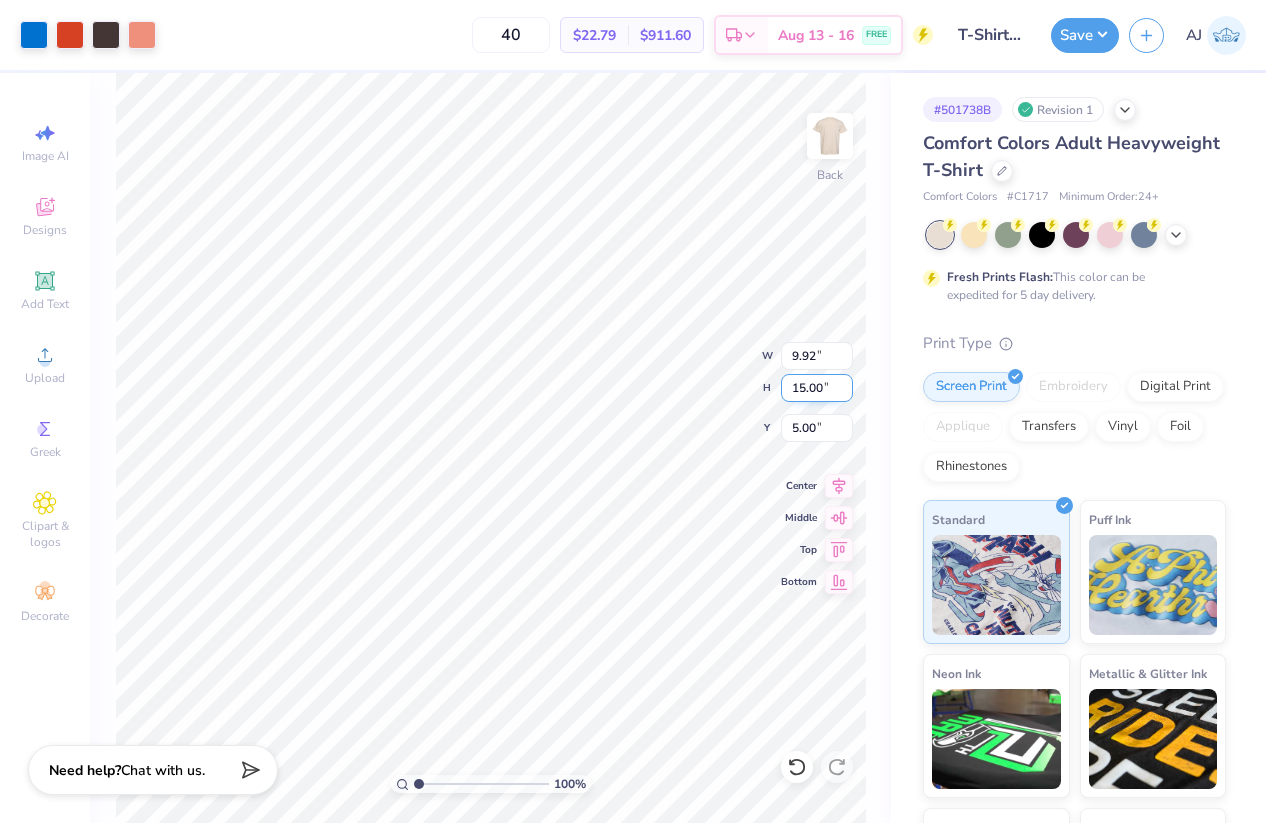 click on "15.00" at bounding box center [817, 388] 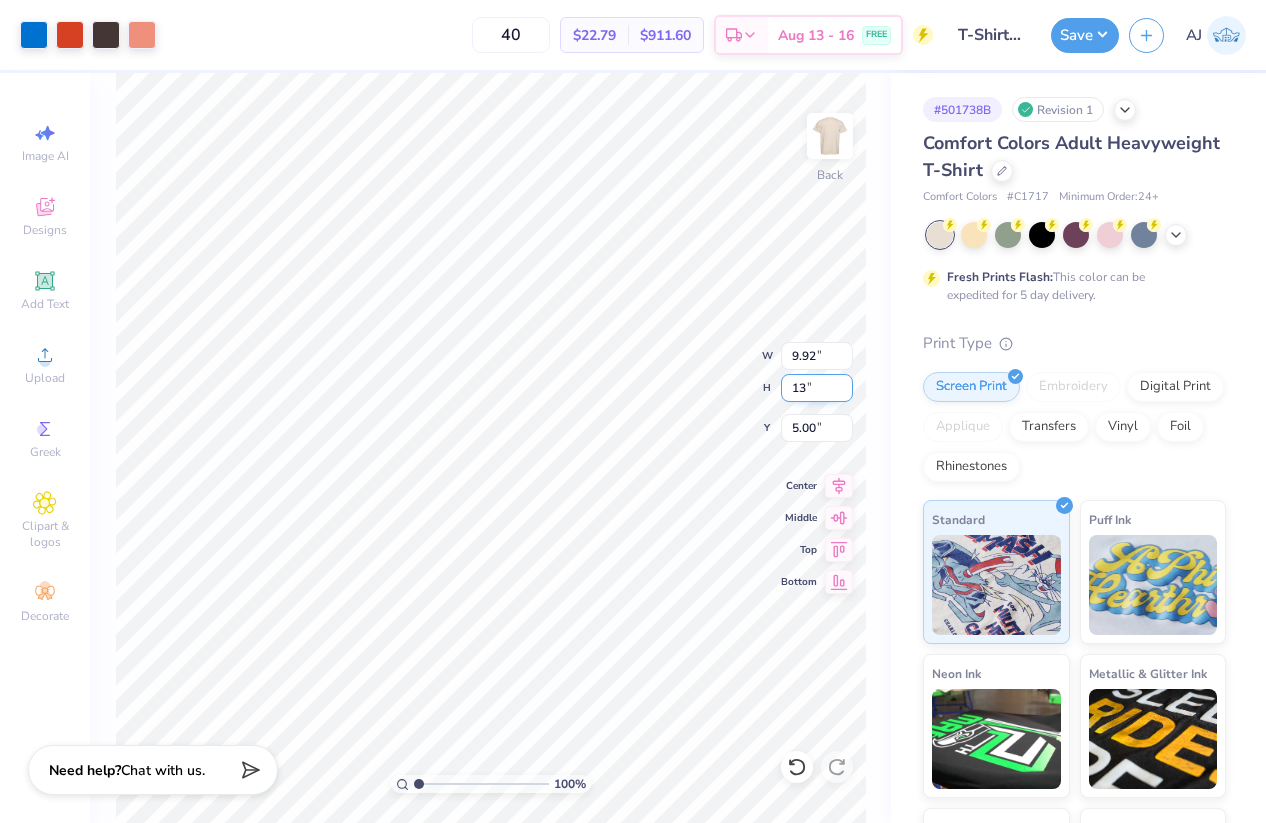 type on "13" 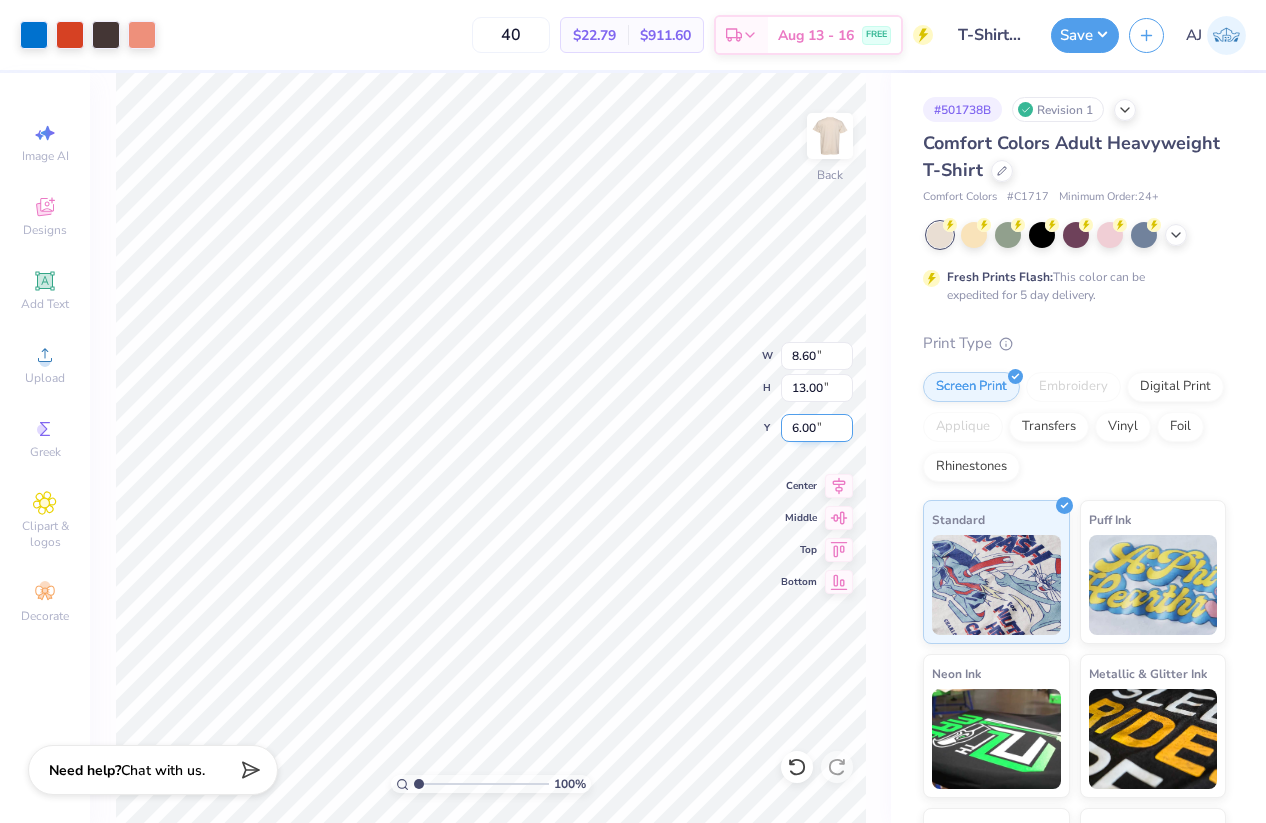 click on "6.00" at bounding box center (817, 428) 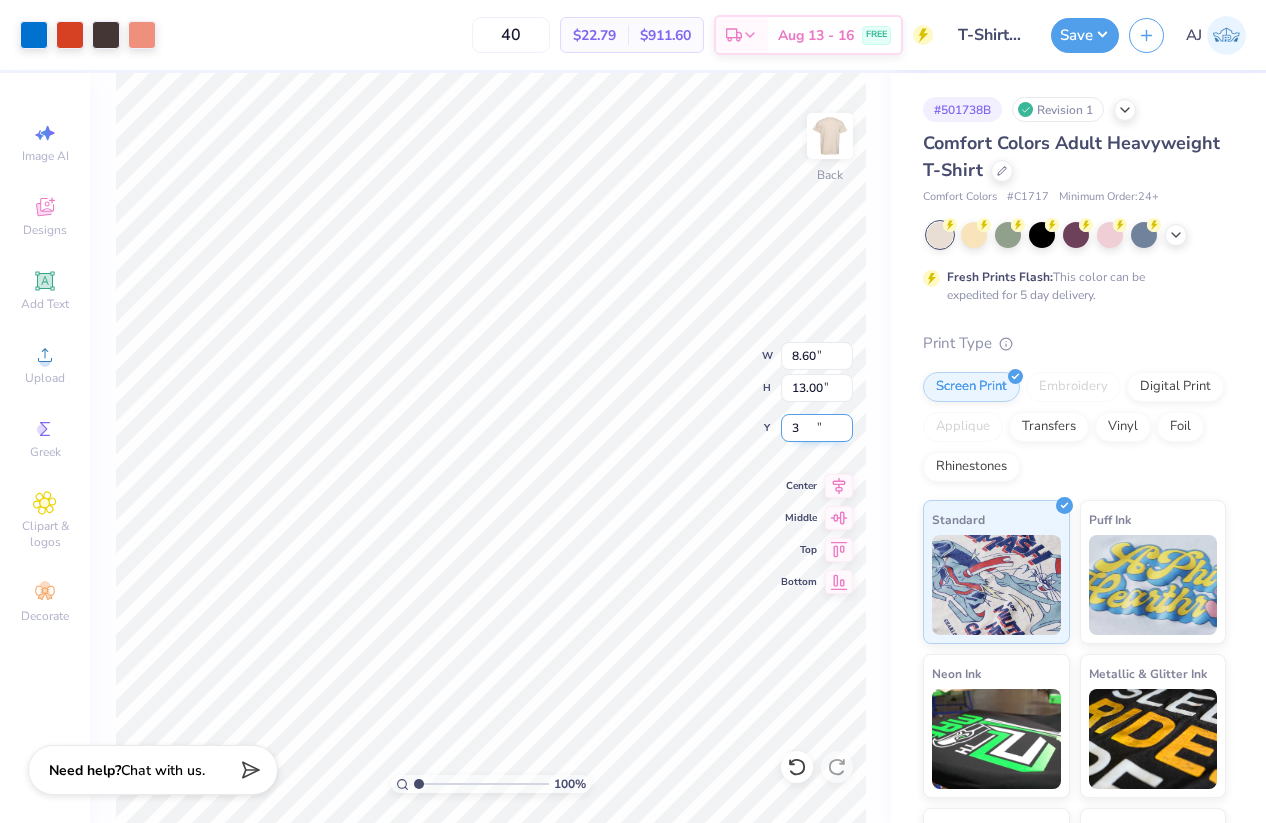 type on "3.00" 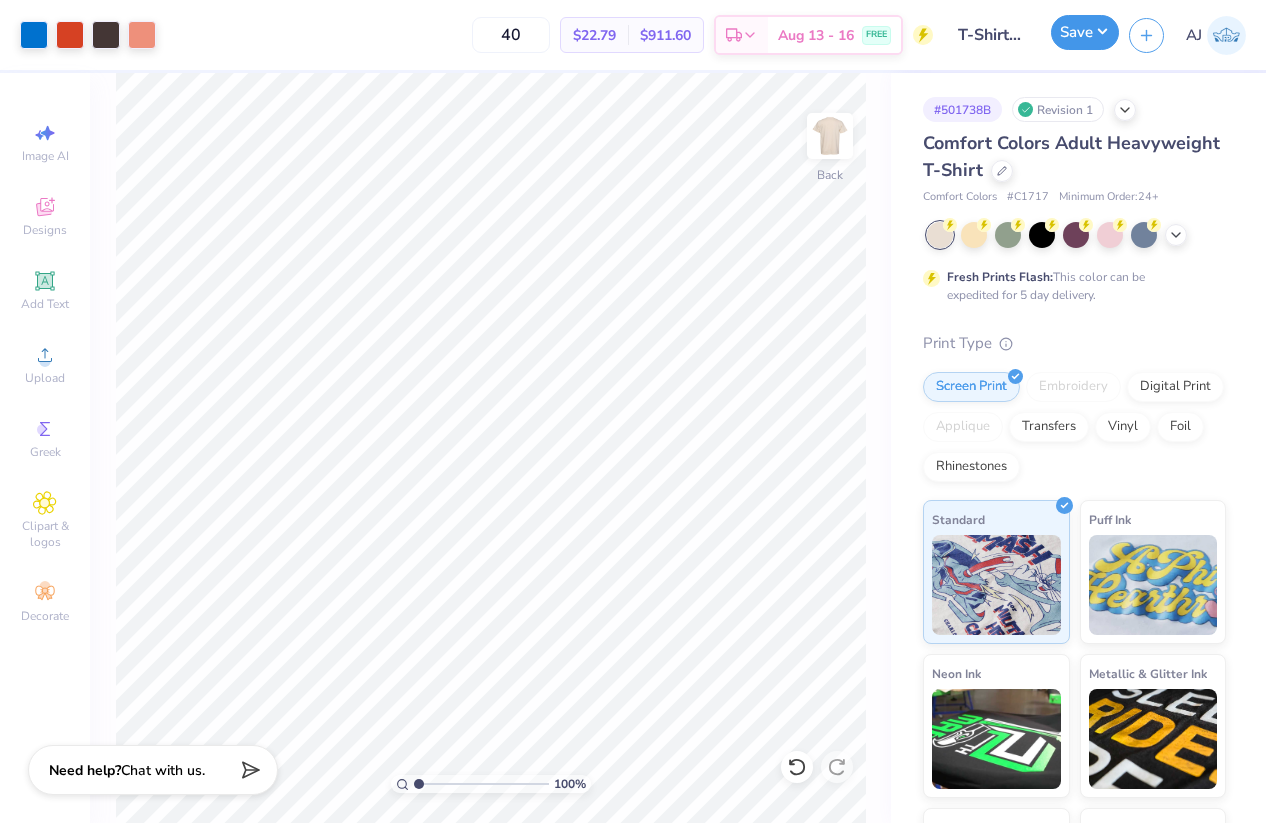click on "Save" at bounding box center [1085, 32] 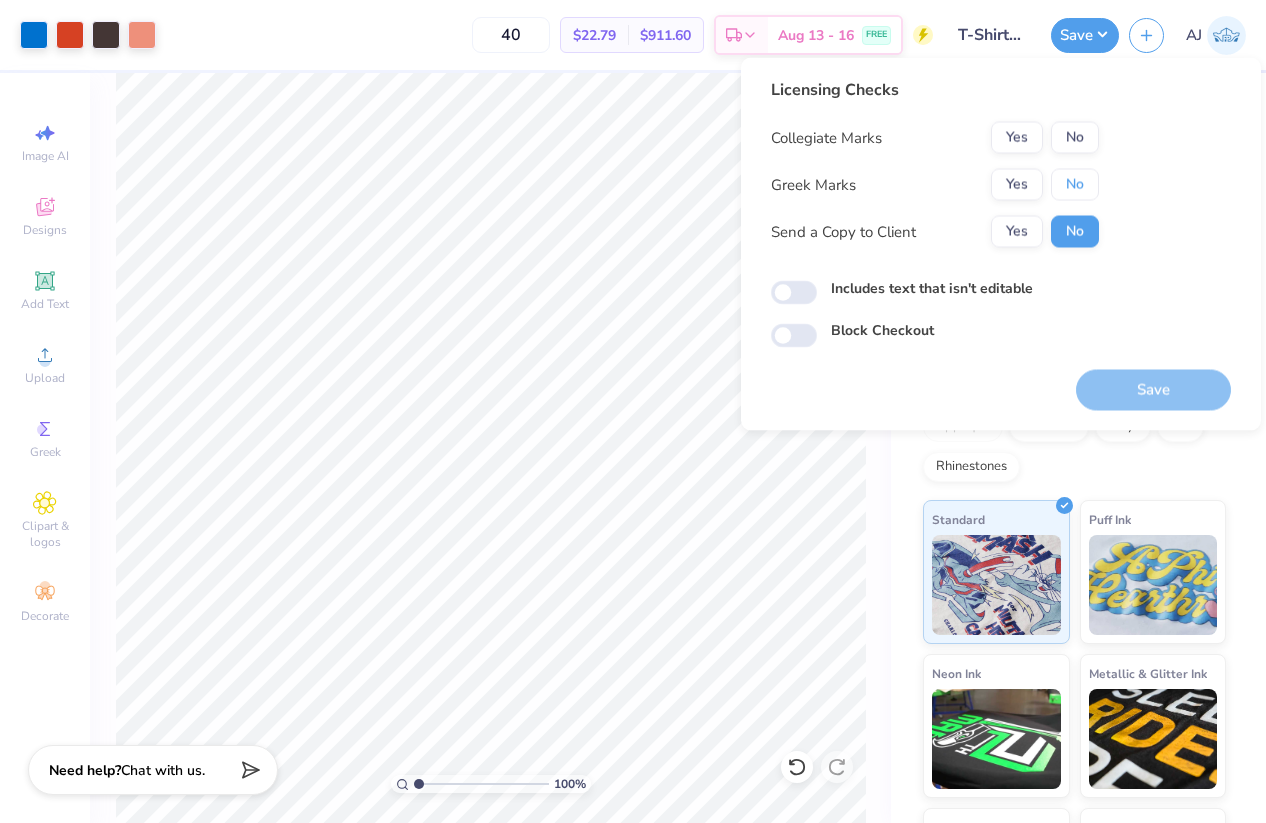click on "No" at bounding box center (1075, 185) 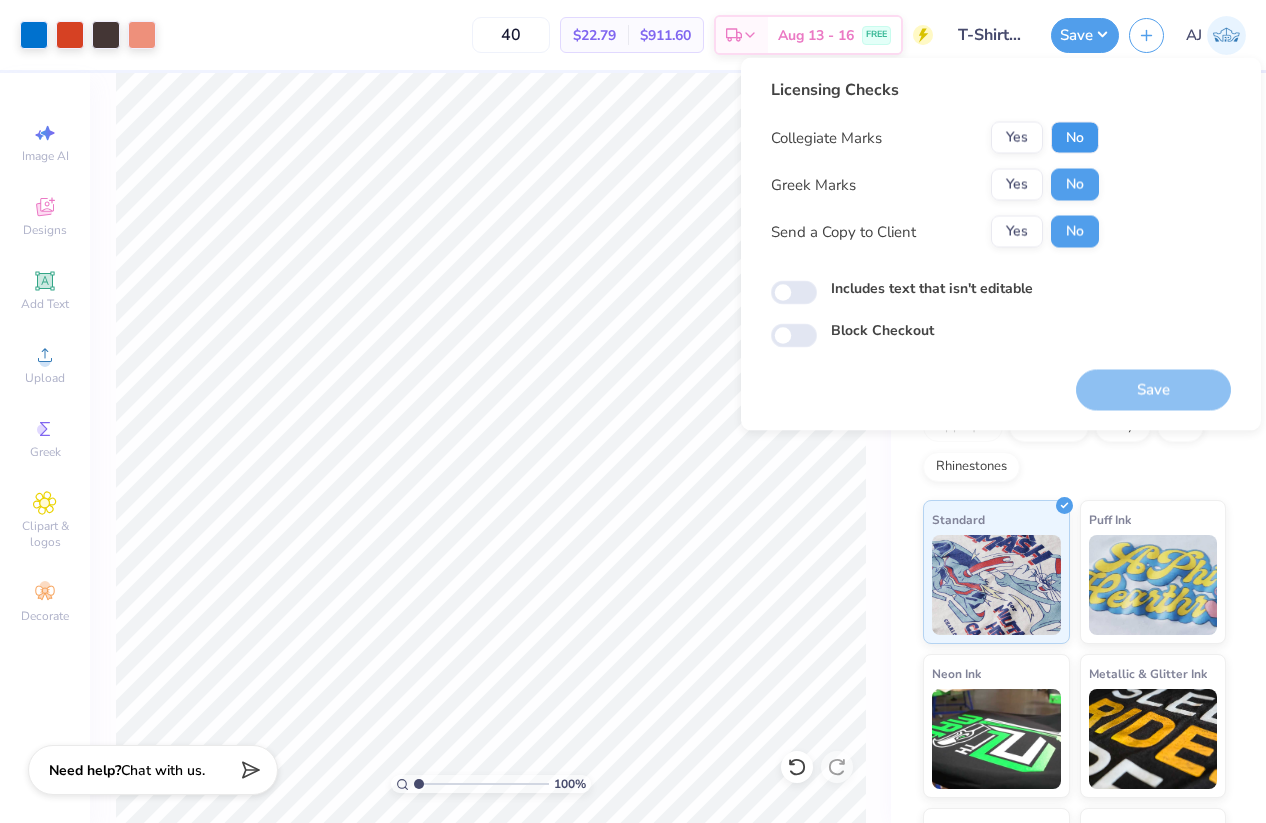 click on "No" at bounding box center (1075, 138) 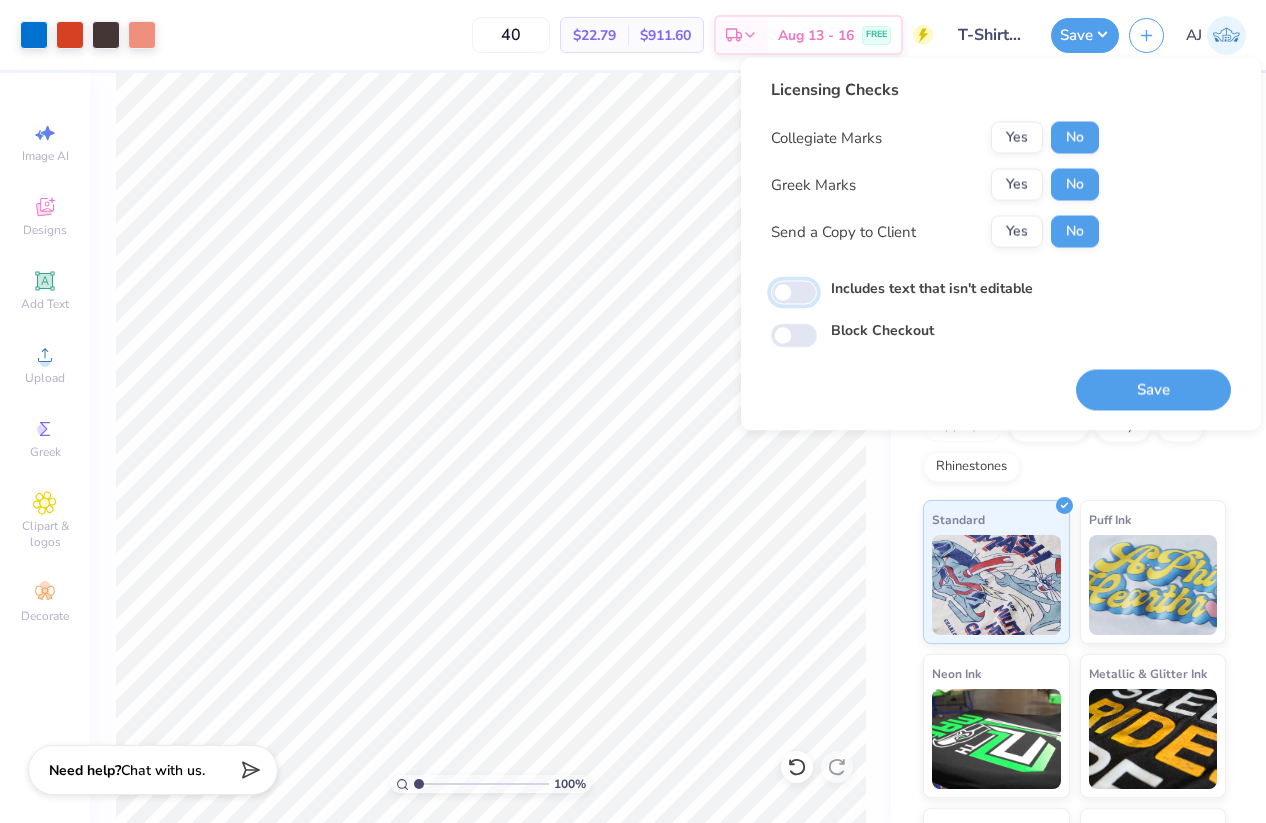 click on "Includes text that isn't editable" at bounding box center (794, 293) 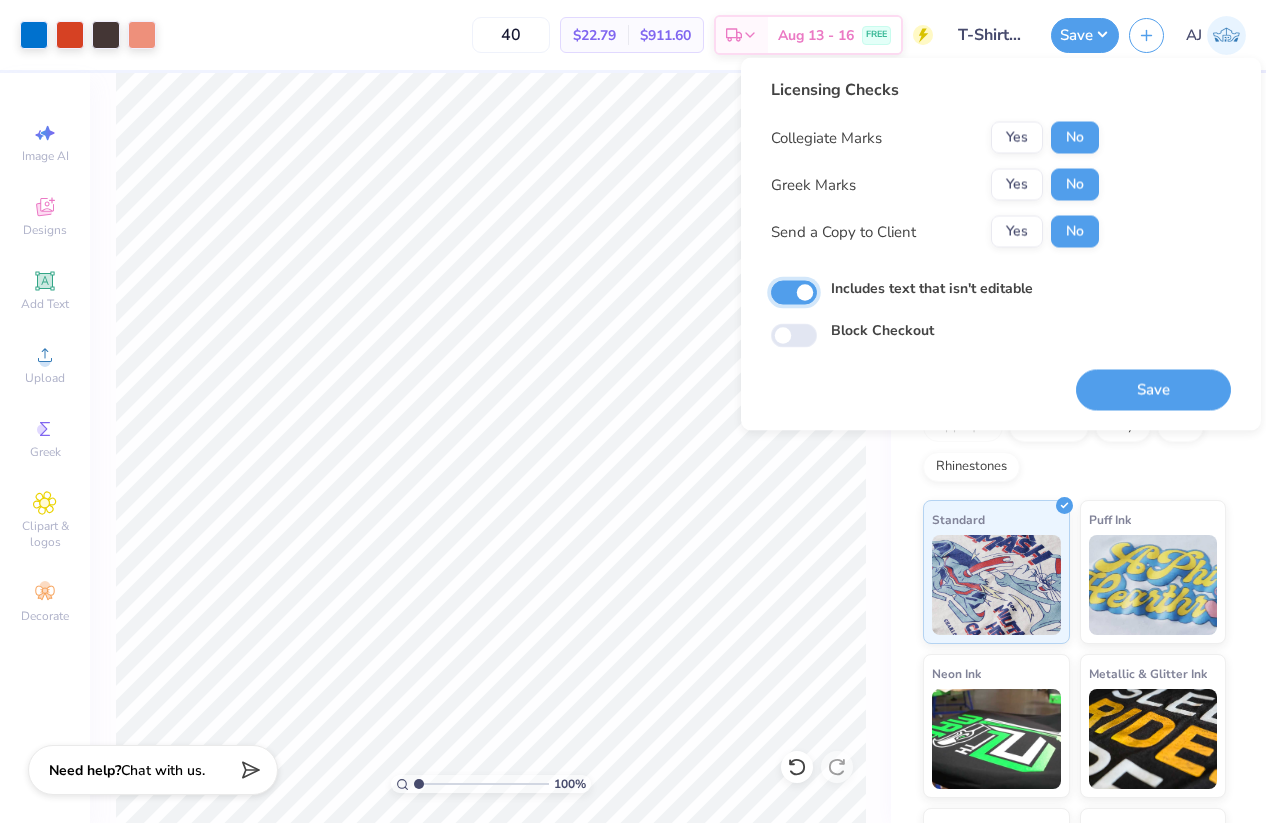 checkbox on "true" 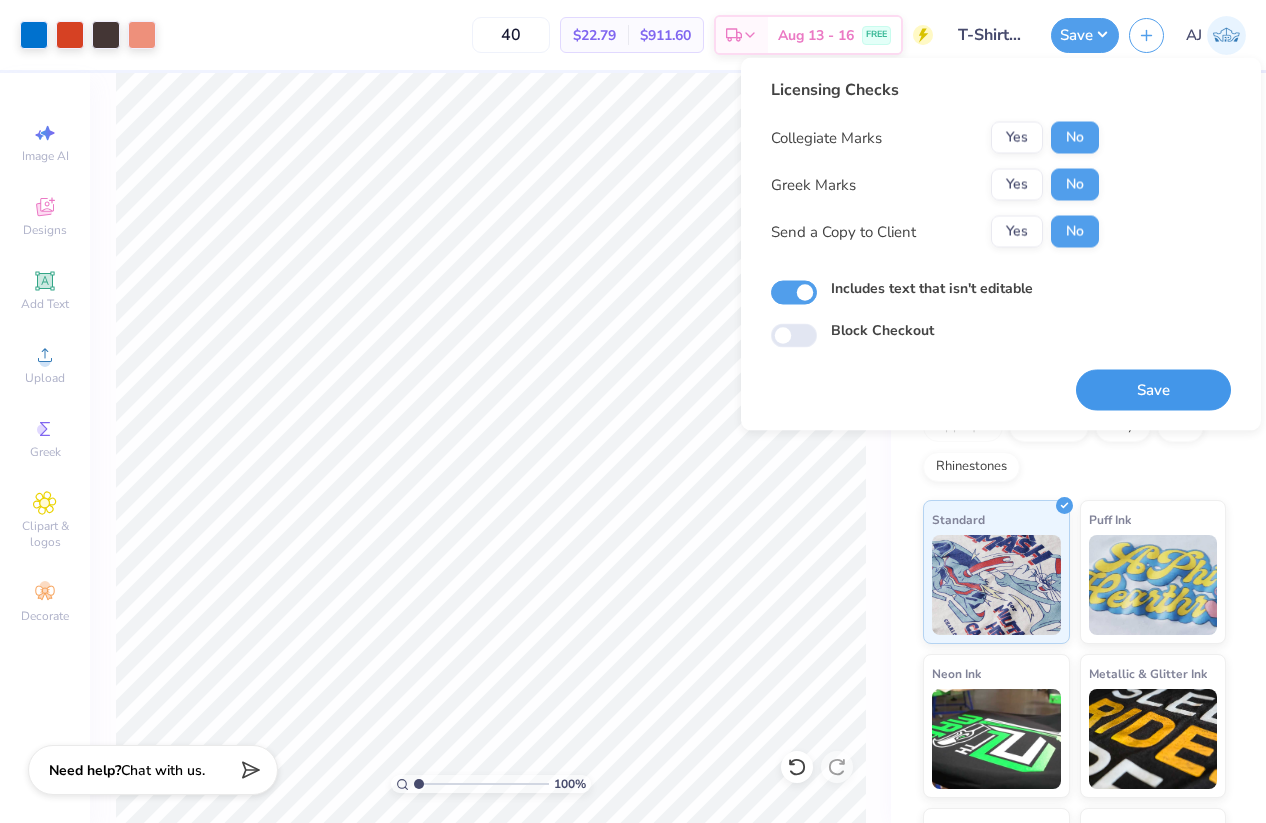 click on "Save" at bounding box center [1153, 390] 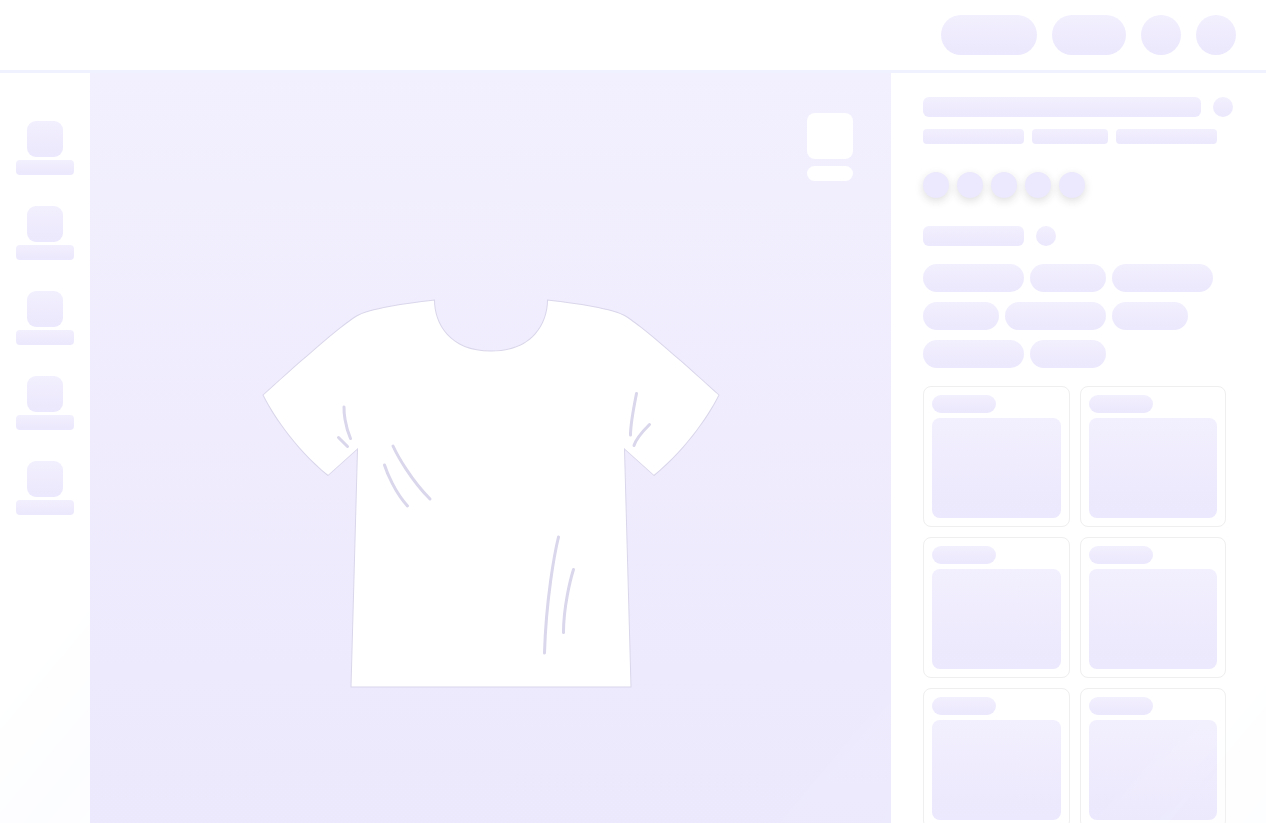 scroll, scrollTop: 0, scrollLeft: 0, axis: both 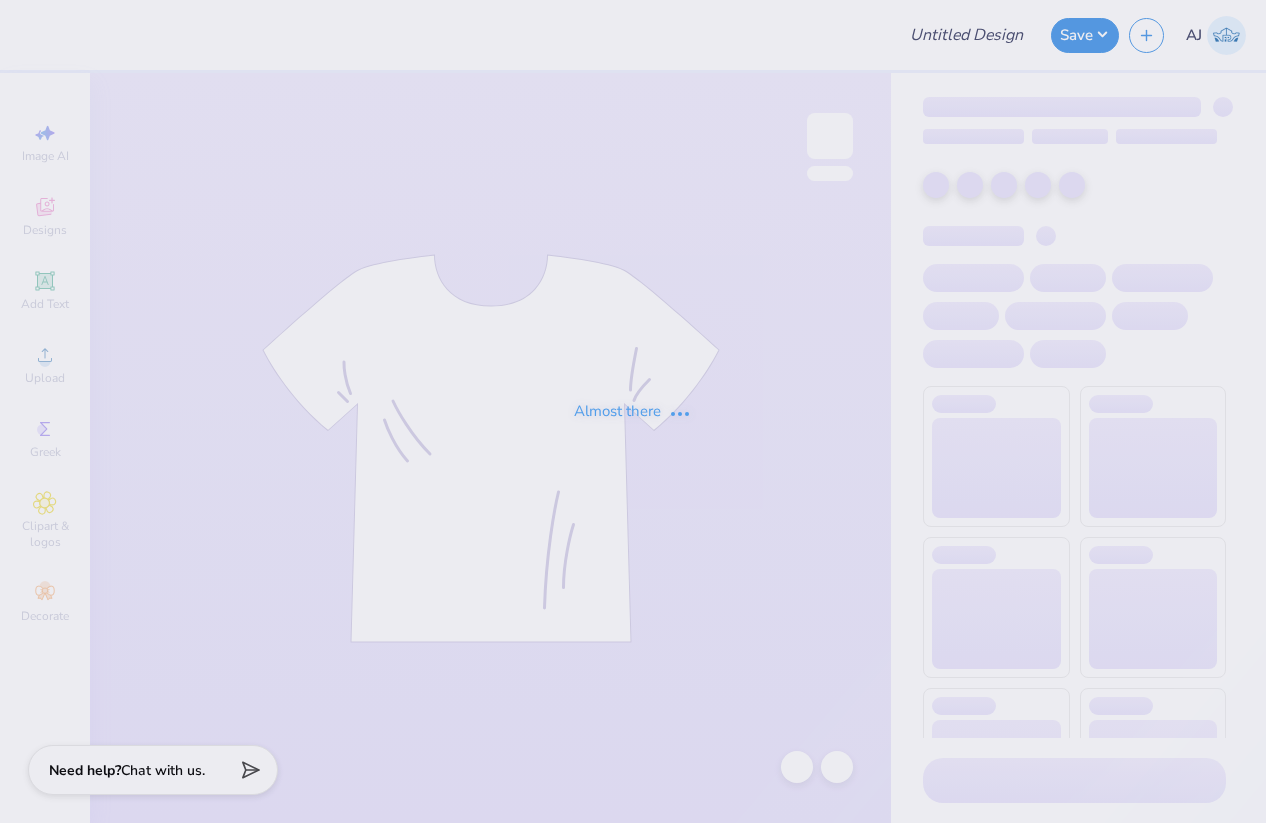 type on "GradRat Fall 2025 Shirts" 